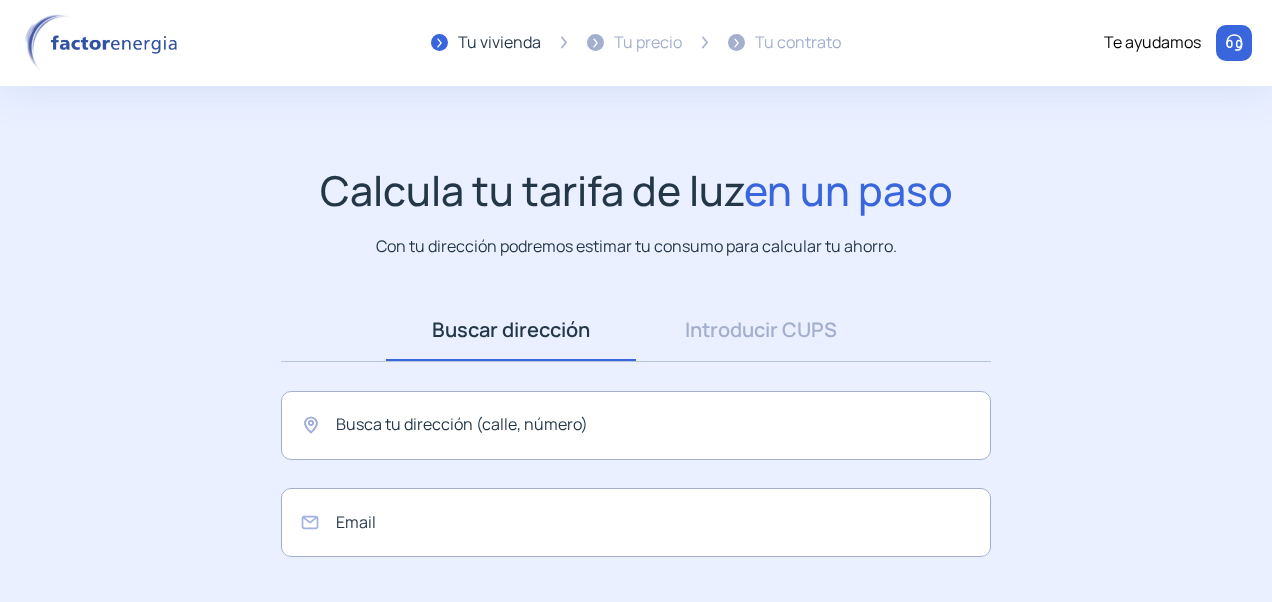 scroll, scrollTop: 0, scrollLeft: 0, axis: both 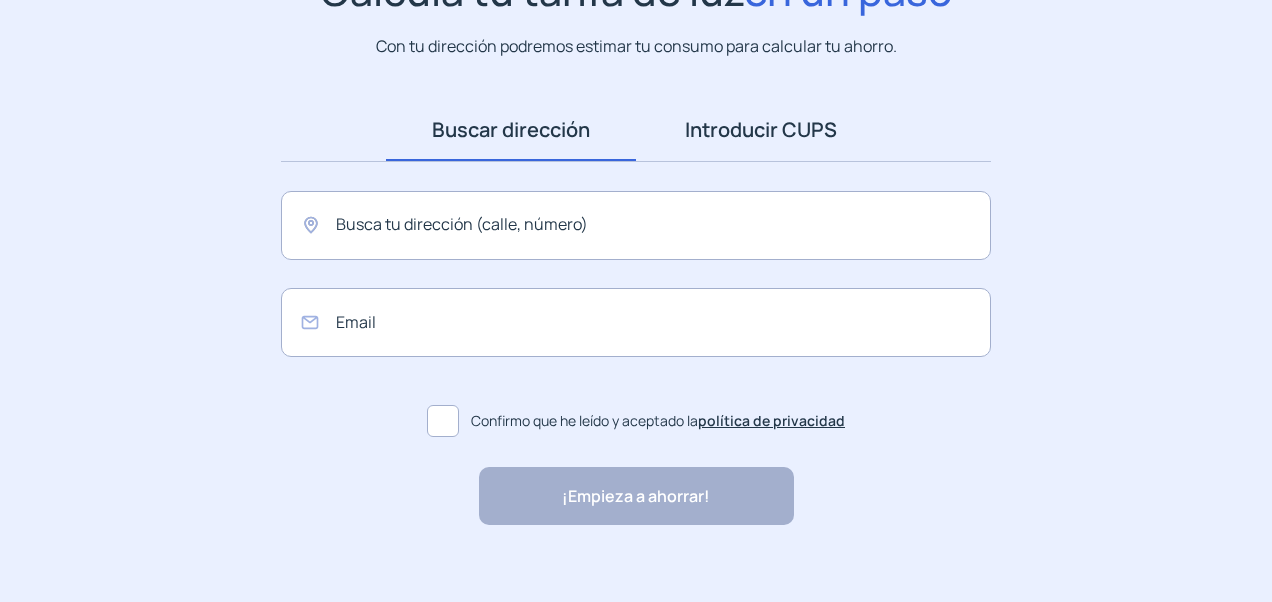 click on "Introducir CUPS" at bounding box center [761, 130] 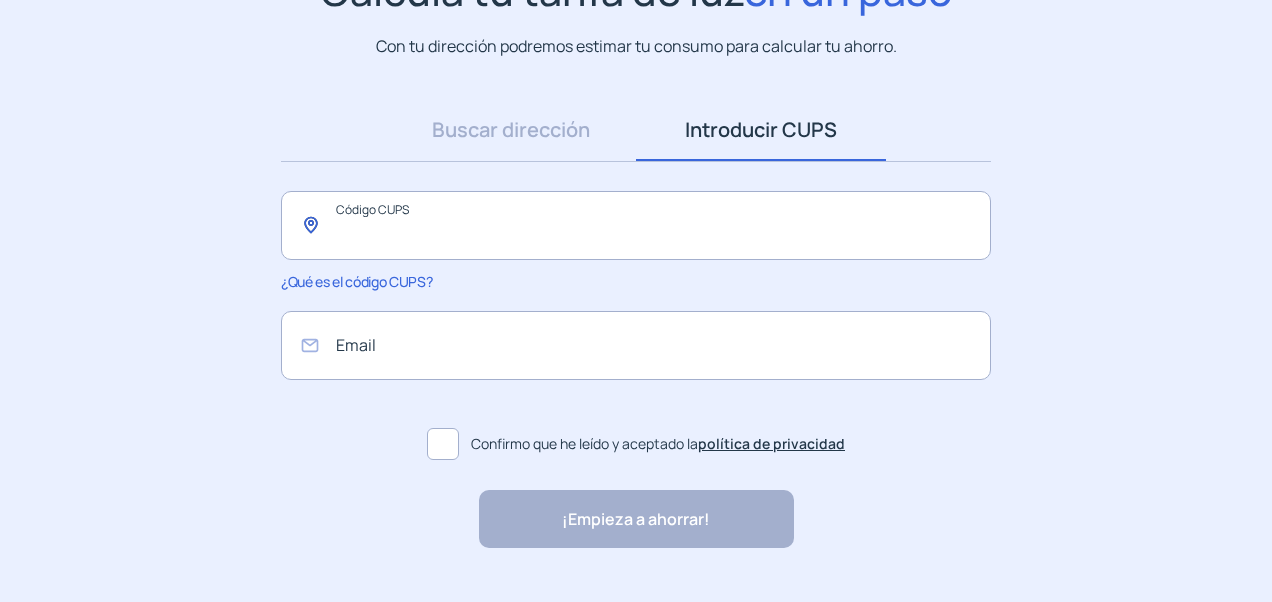 click at bounding box center (636, 225) 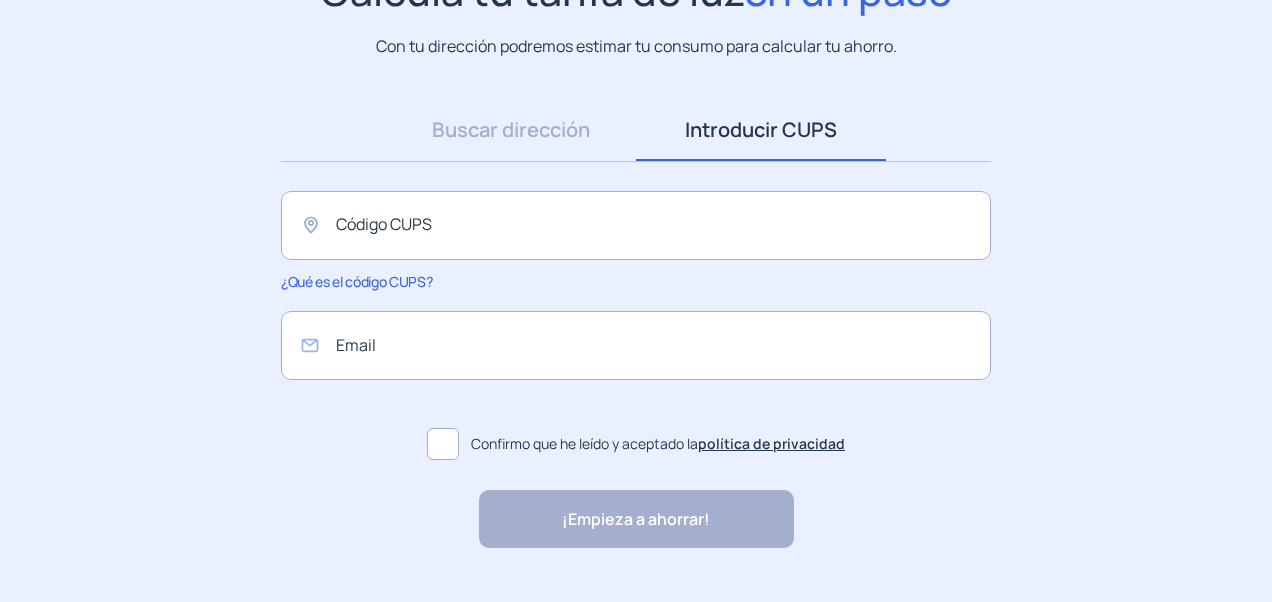 click on "¿Qué es el código CUPS?" at bounding box center (356, 281) 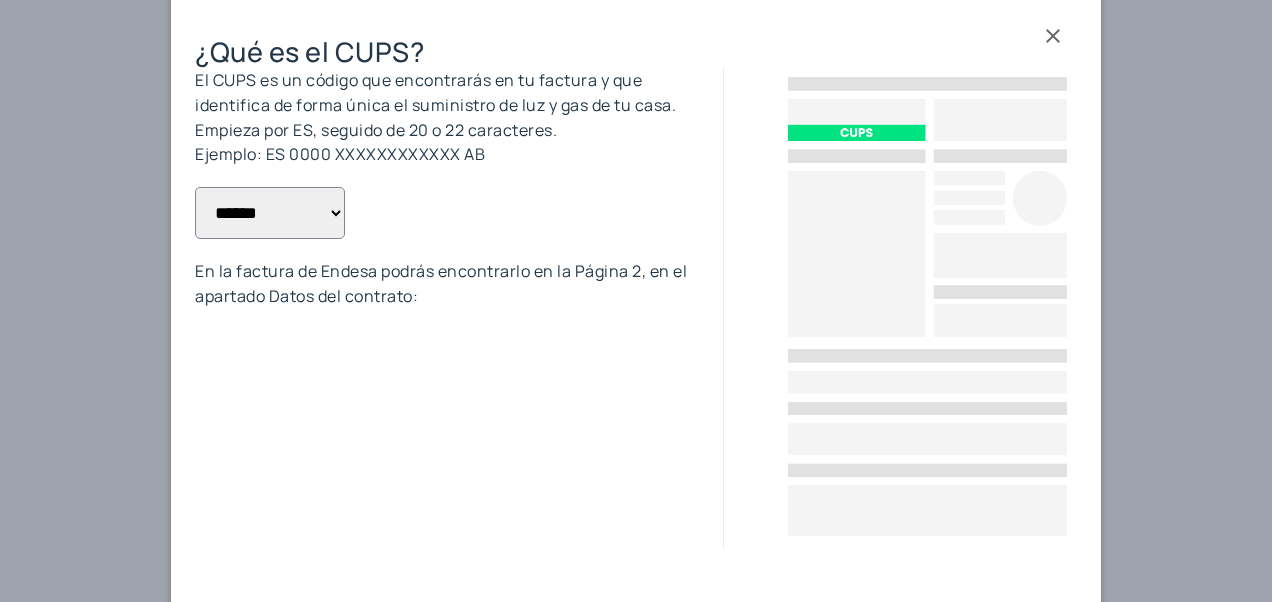 scroll, scrollTop: 0, scrollLeft: 0, axis: both 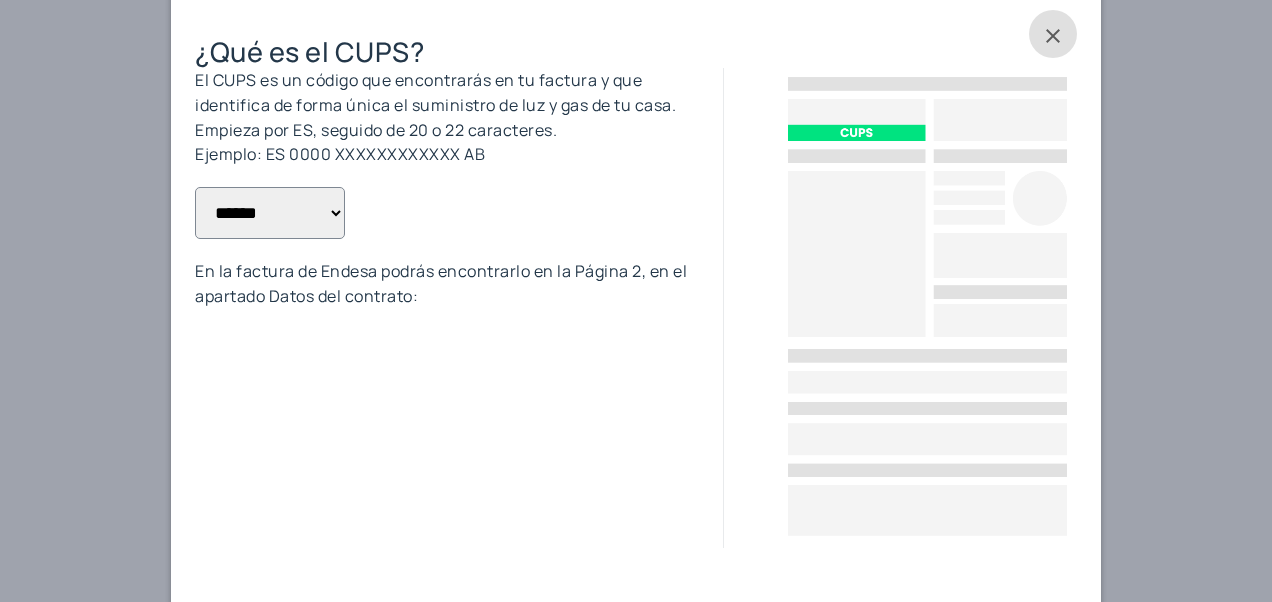 click at bounding box center (1053, 34) 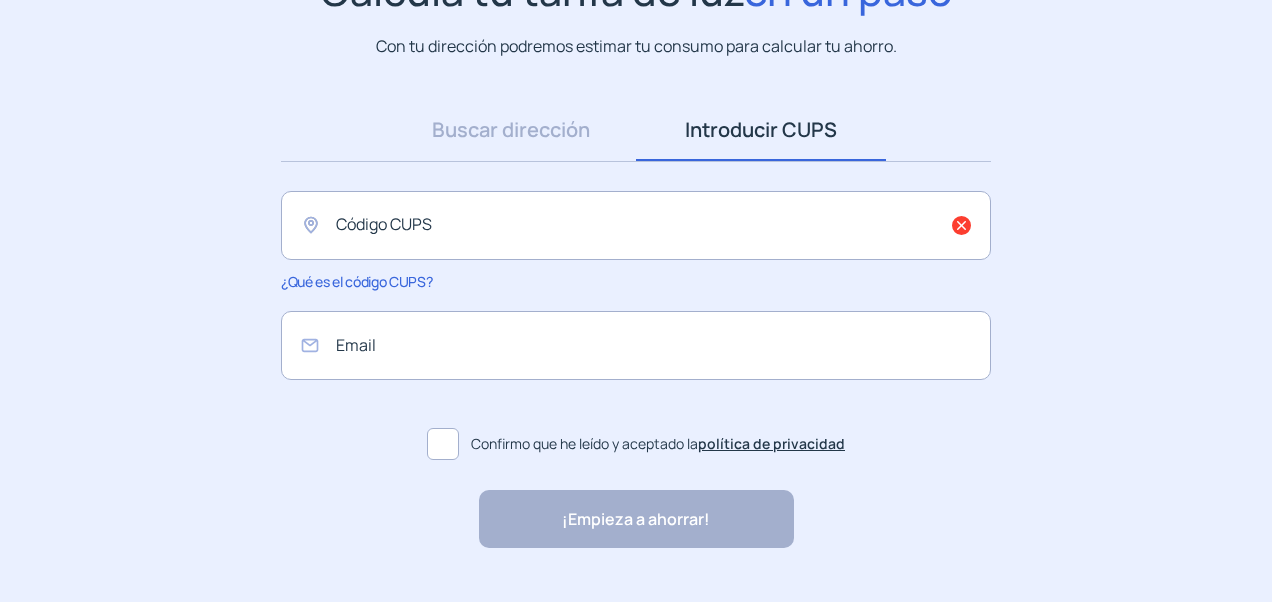 scroll, scrollTop: 200, scrollLeft: 0, axis: vertical 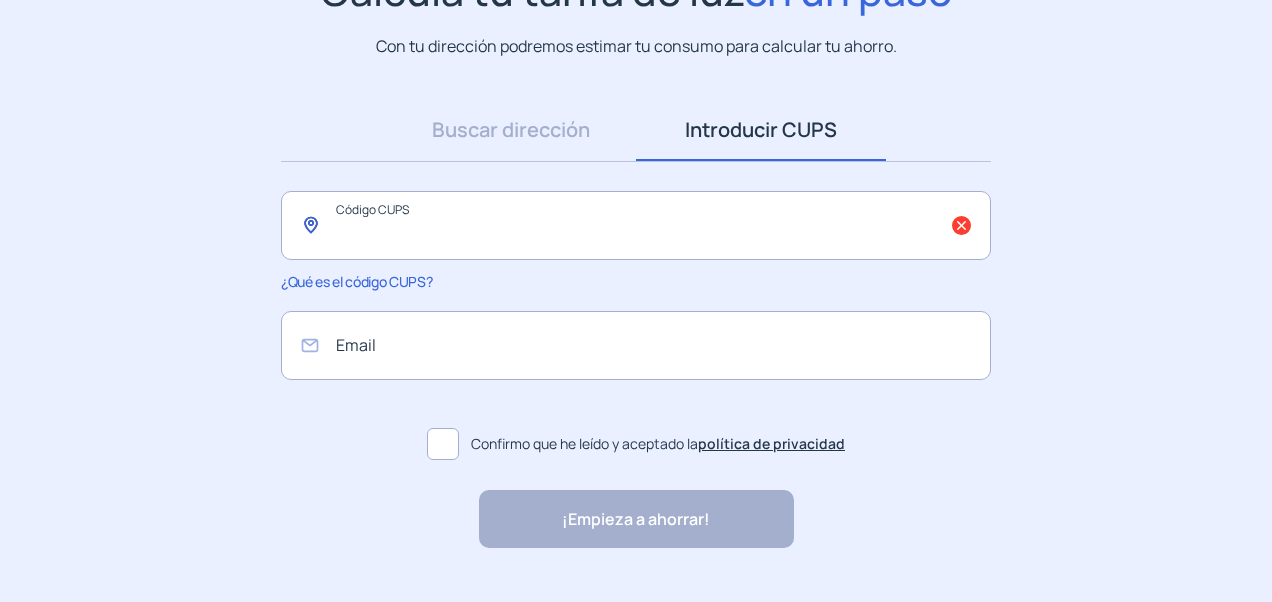 click at bounding box center [636, 225] 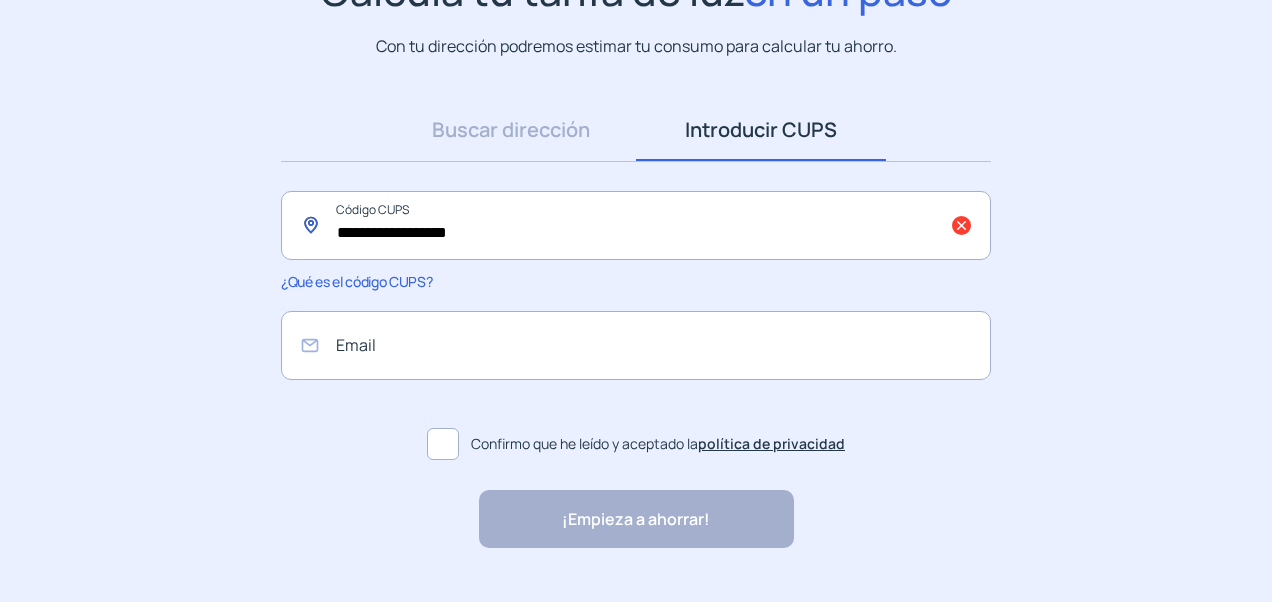 click on "**********" at bounding box center [636, 225] 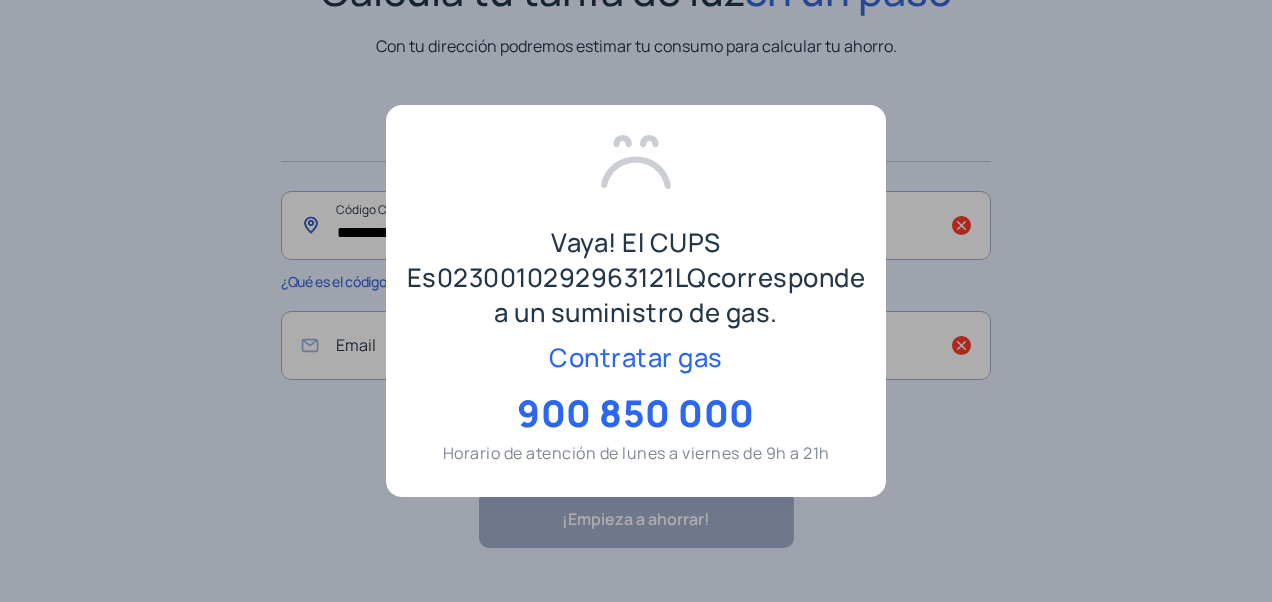 scroll, scrollTop: 0, scrollLeft: 0, axis: both 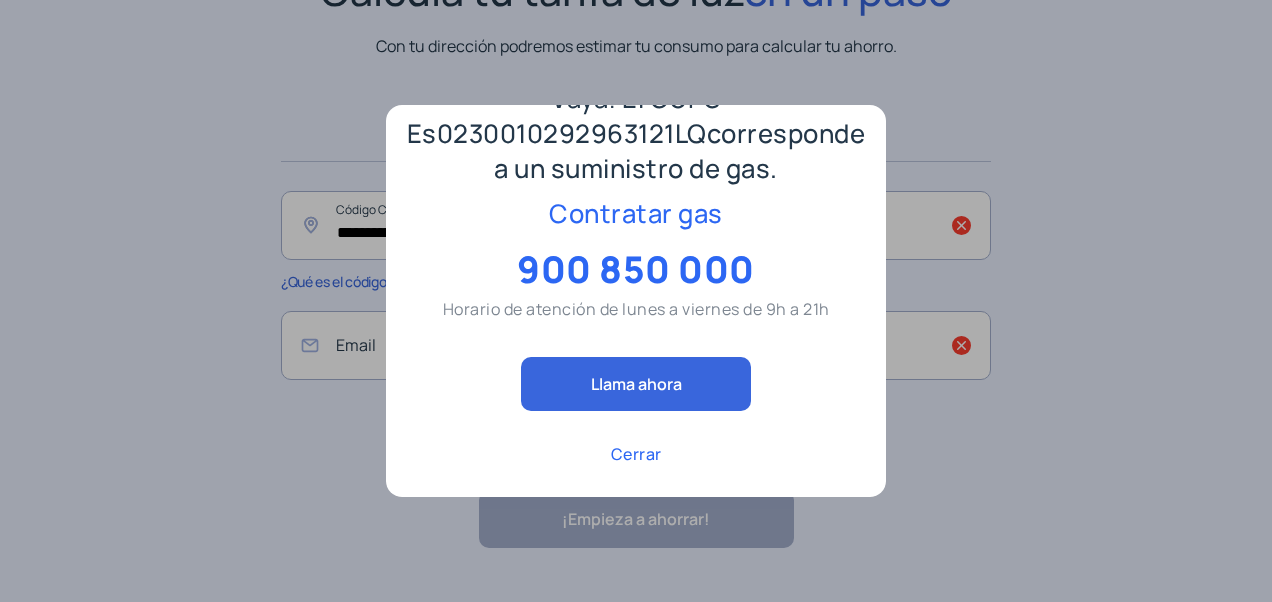 click on "Cerrar" at bounding box center (636, 454) 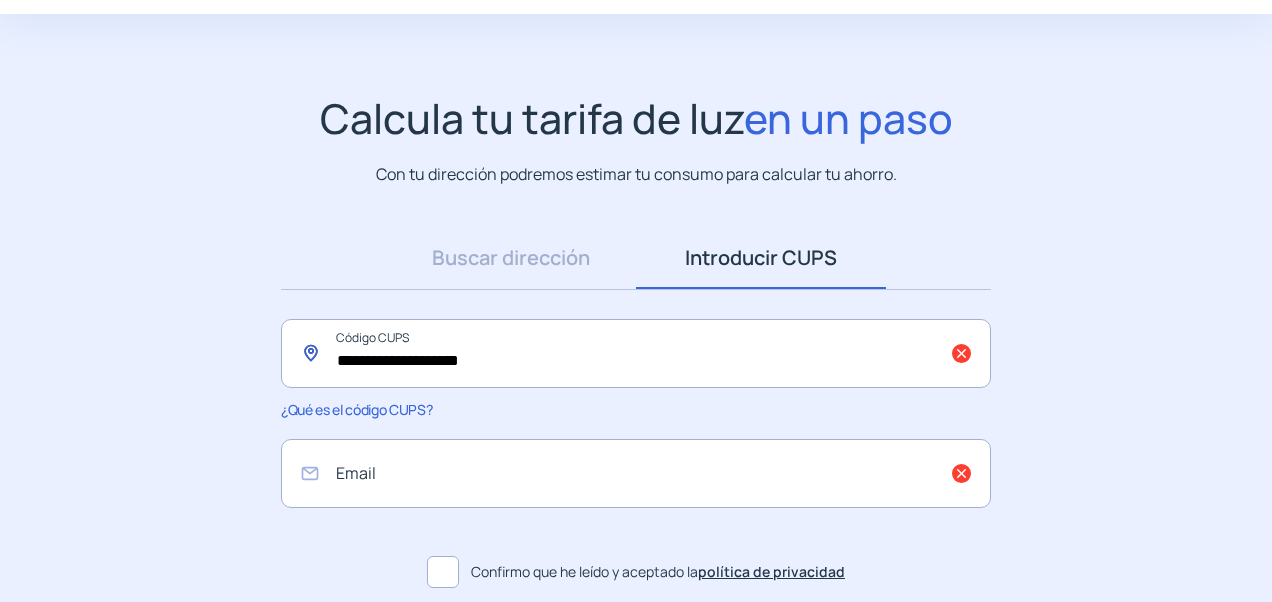 scroll, scrollTop: 0, scrollLeft: 0, axis: both 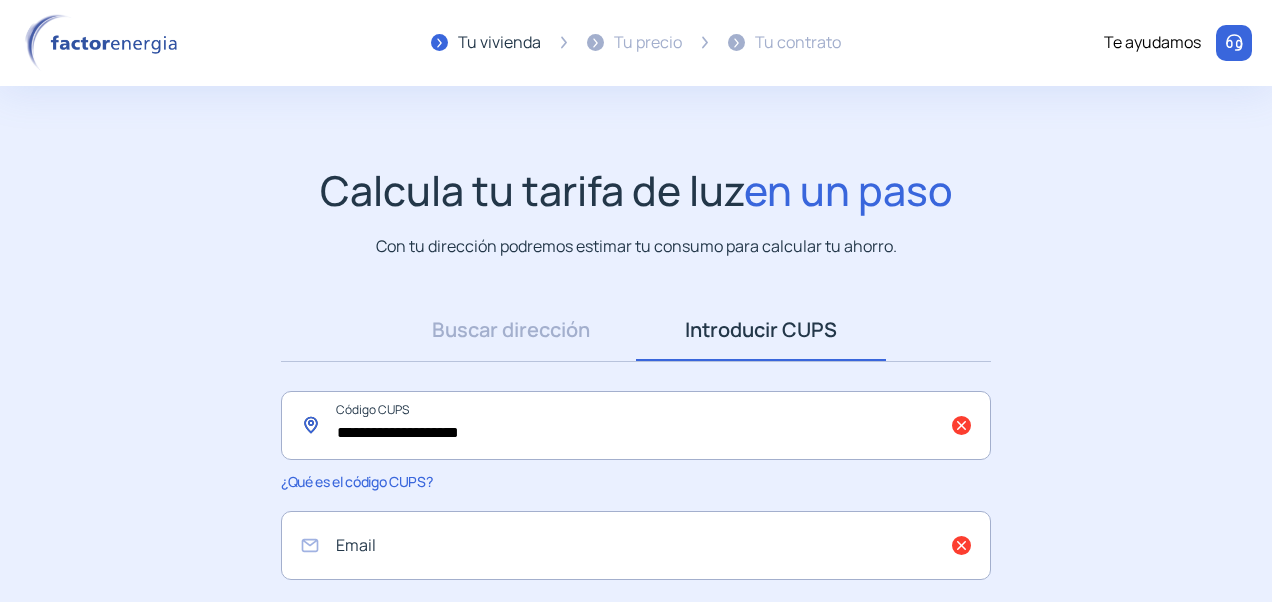 click on "**********" at bounding box center (636, 425) 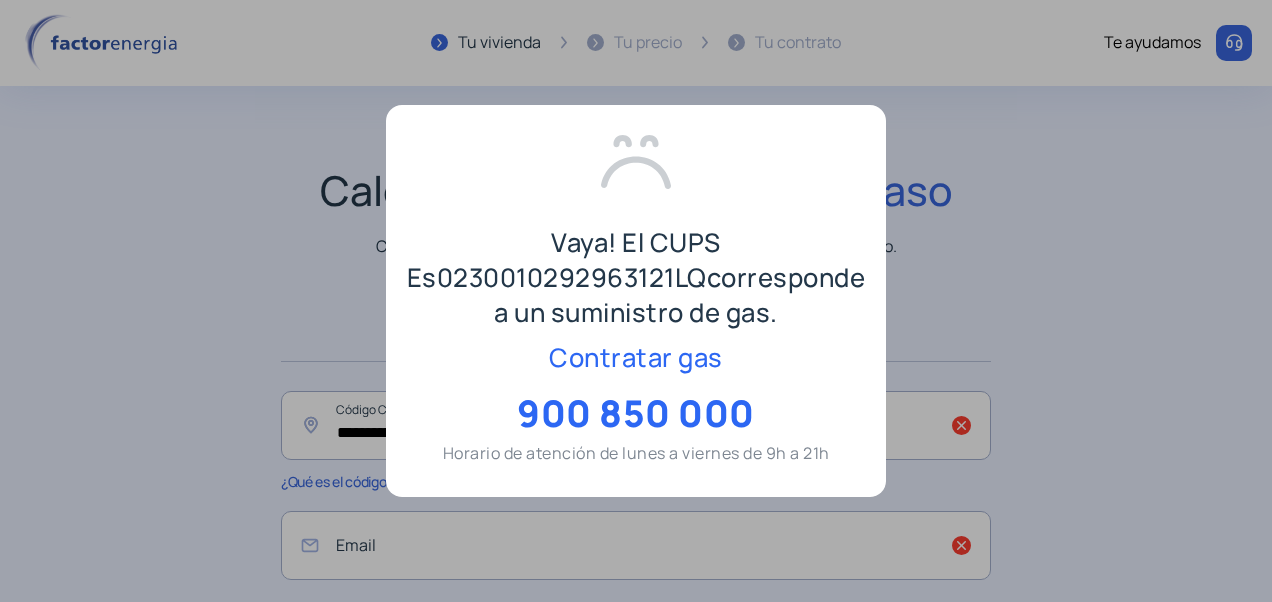 click at bounding box center [636, 301] 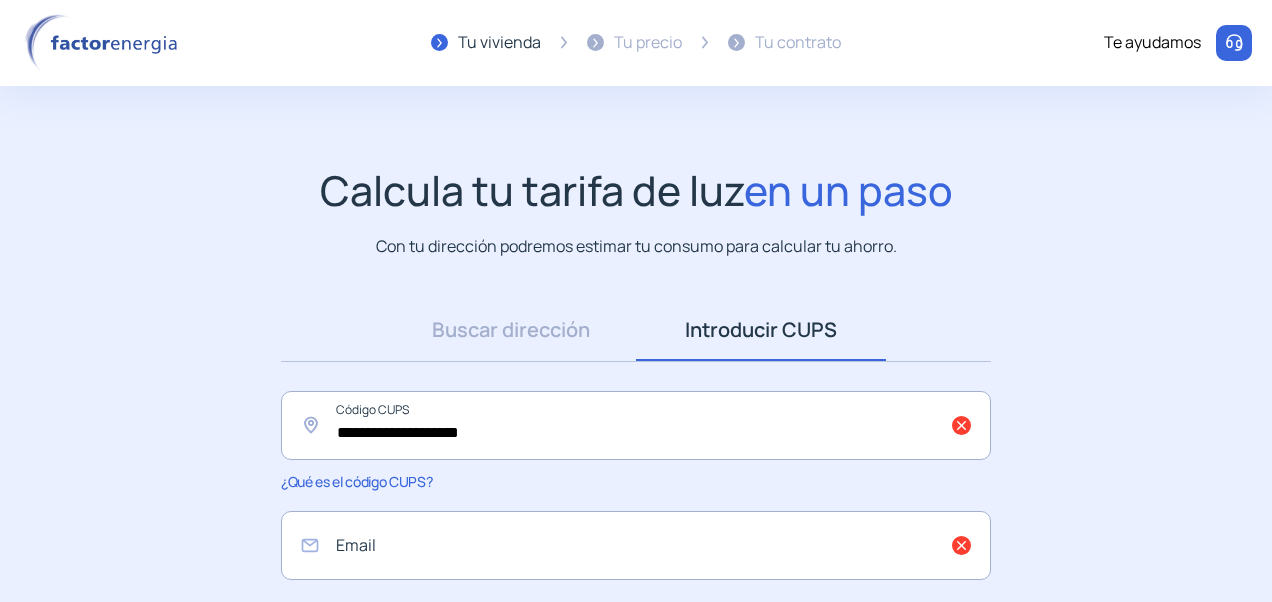 click on "¿Qué es el código CUPS?" at bounding box center (356, 481) 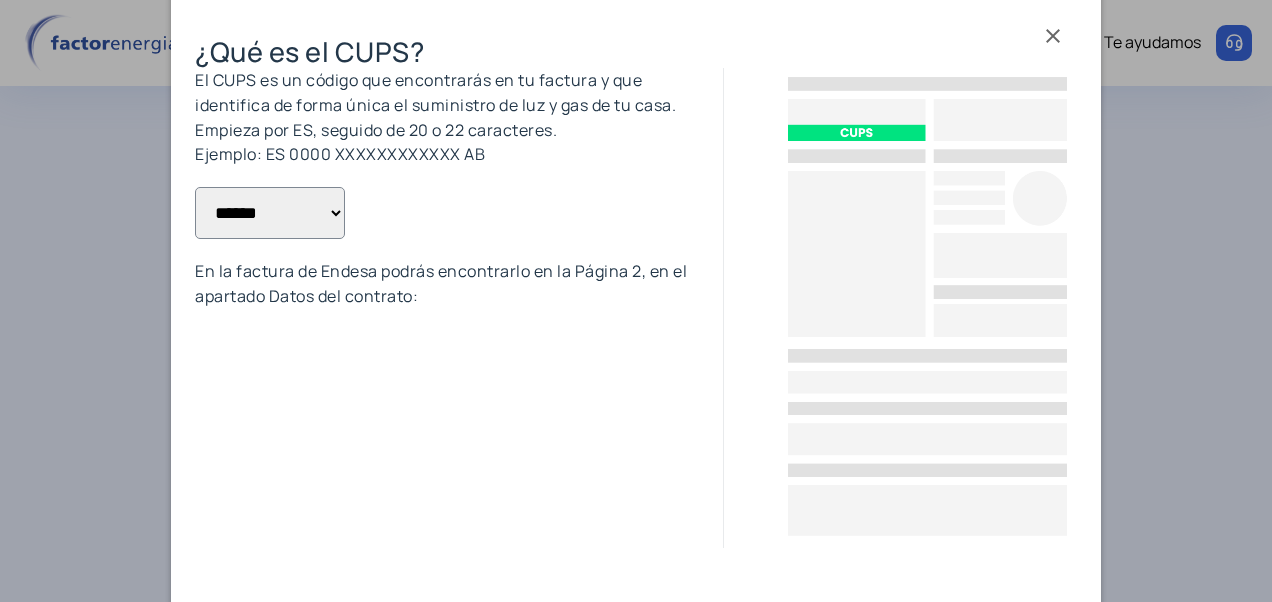 scroll, scrollTop: 0, scrollLeft: 0, axis: both 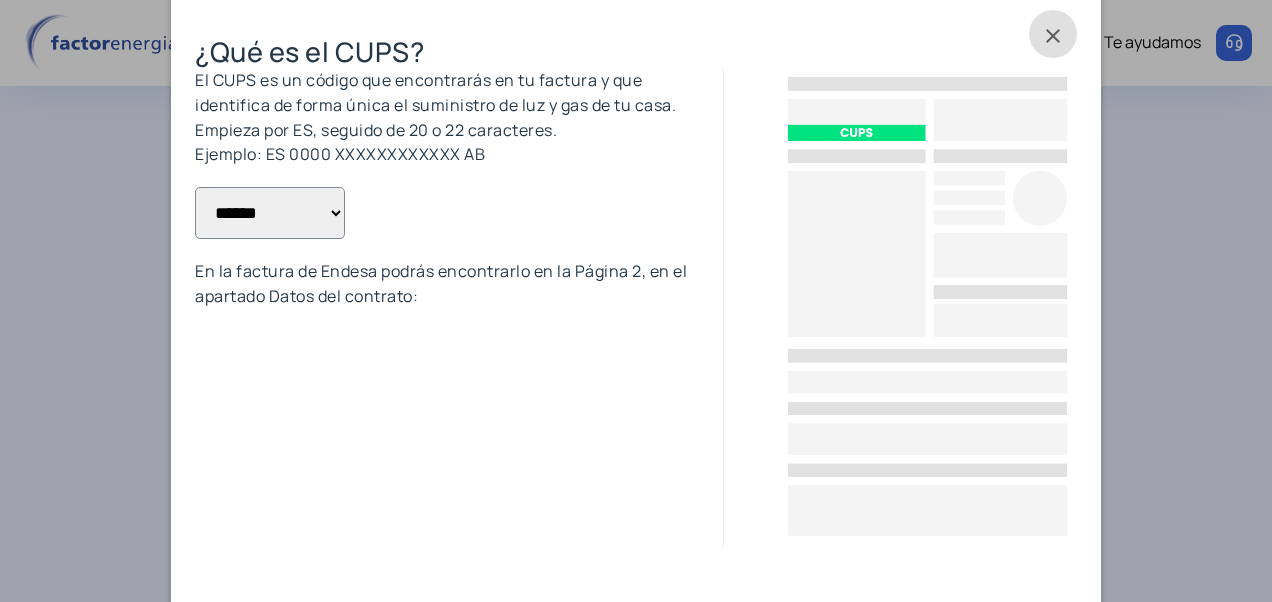 click on "**********" at bounding box center [270, 213] 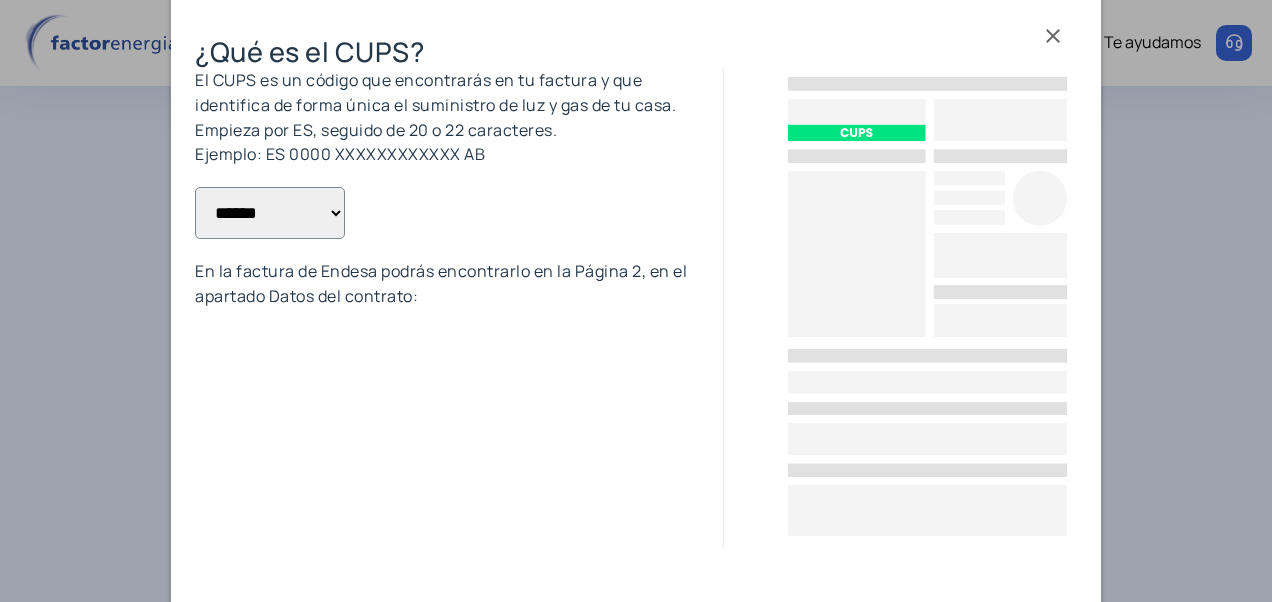 click on "**********" at bounding box center [459, 308] 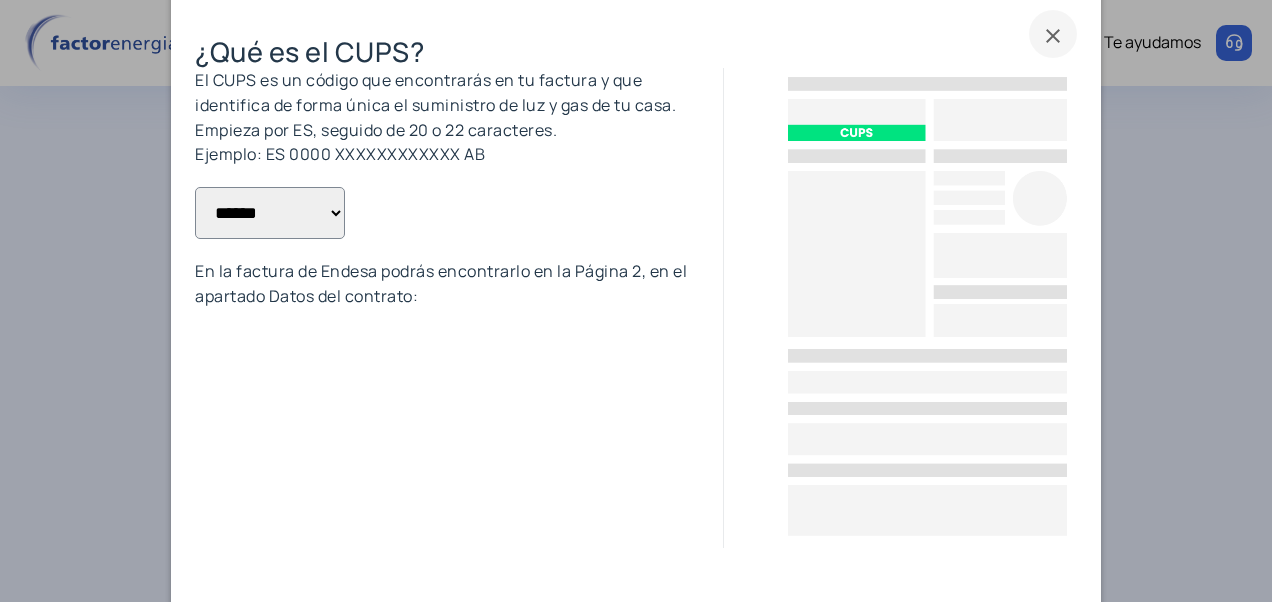 click at bounding box center [1053, 34] 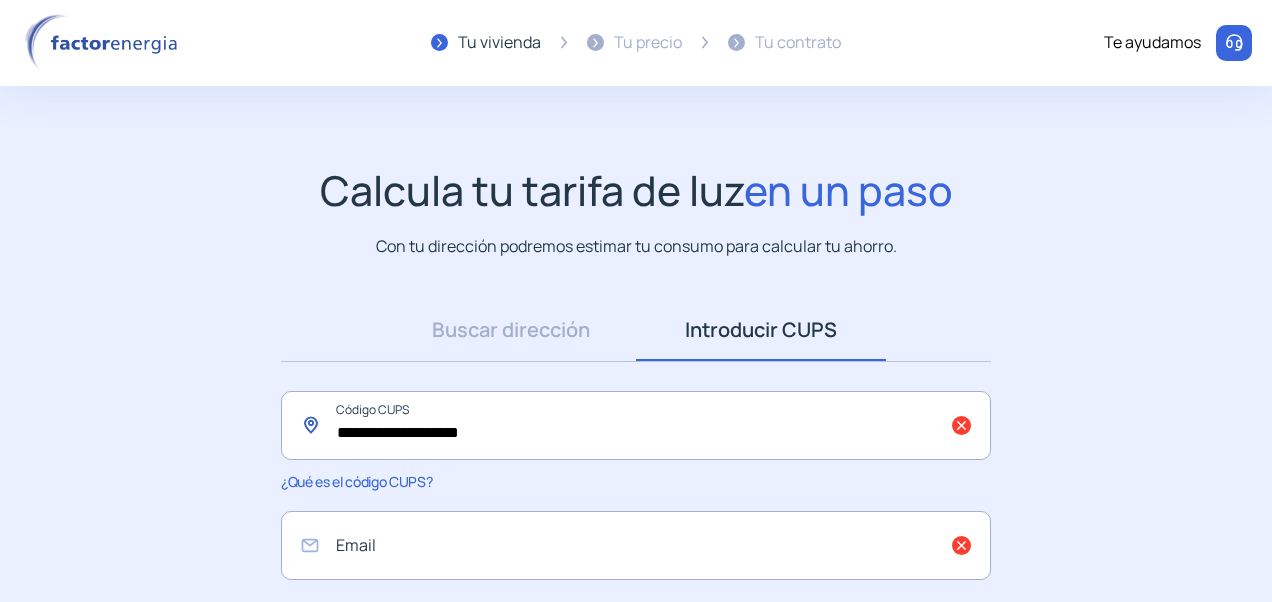 drag, startPoint x: 363, startPoint y: 430, endPoint x: 686, endPoint y: 470, distance: 325.46735 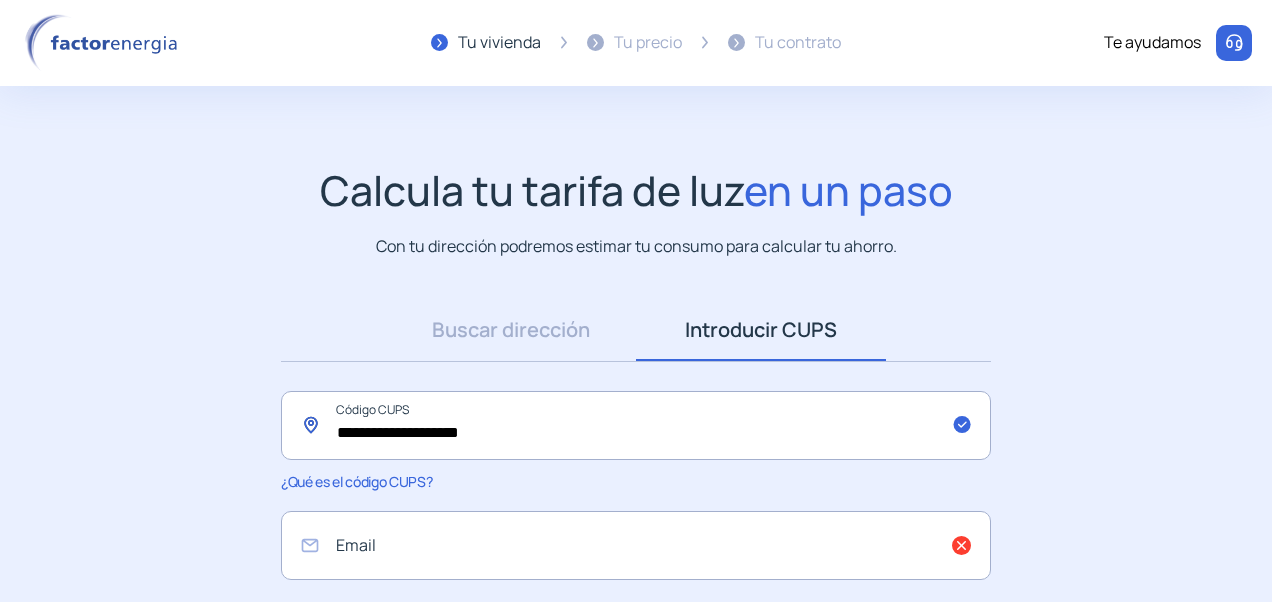 type on "**********" 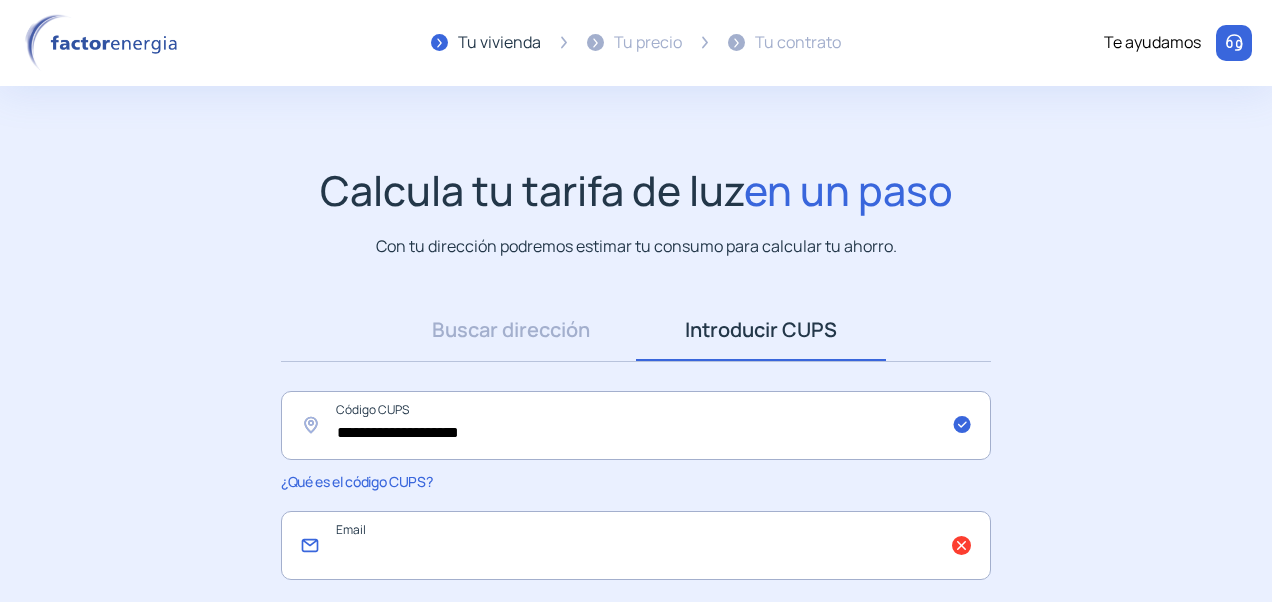 click at bounding box center (636, 545) 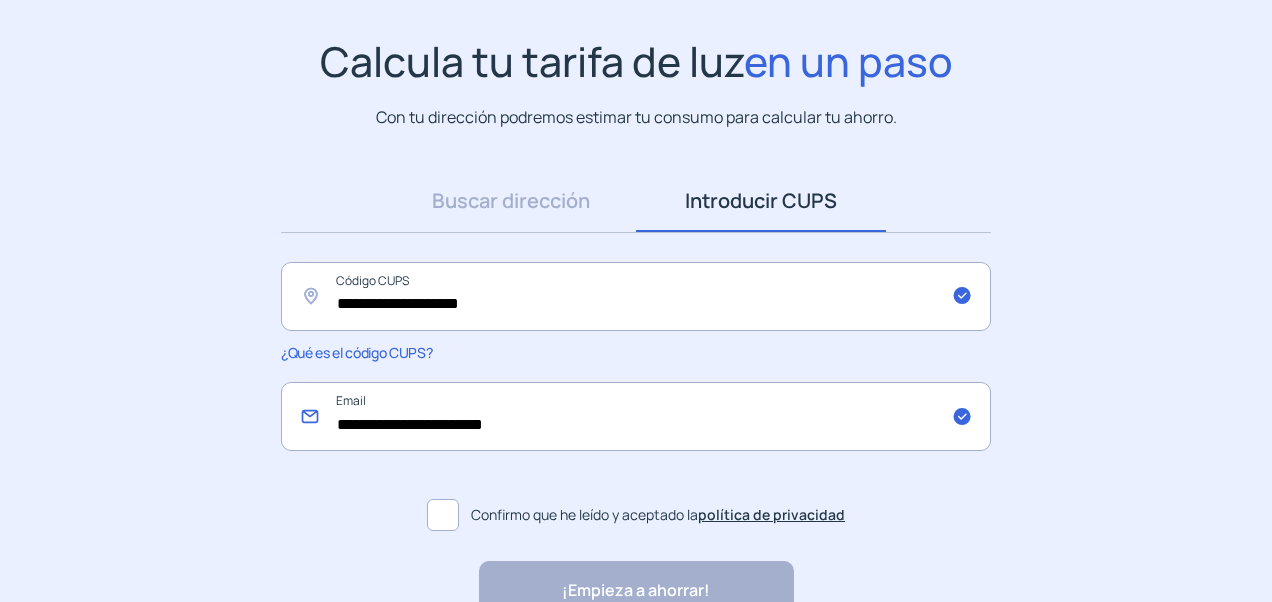 scroll, scrollTop: 200, scrollLeft: 0, axis: vertical 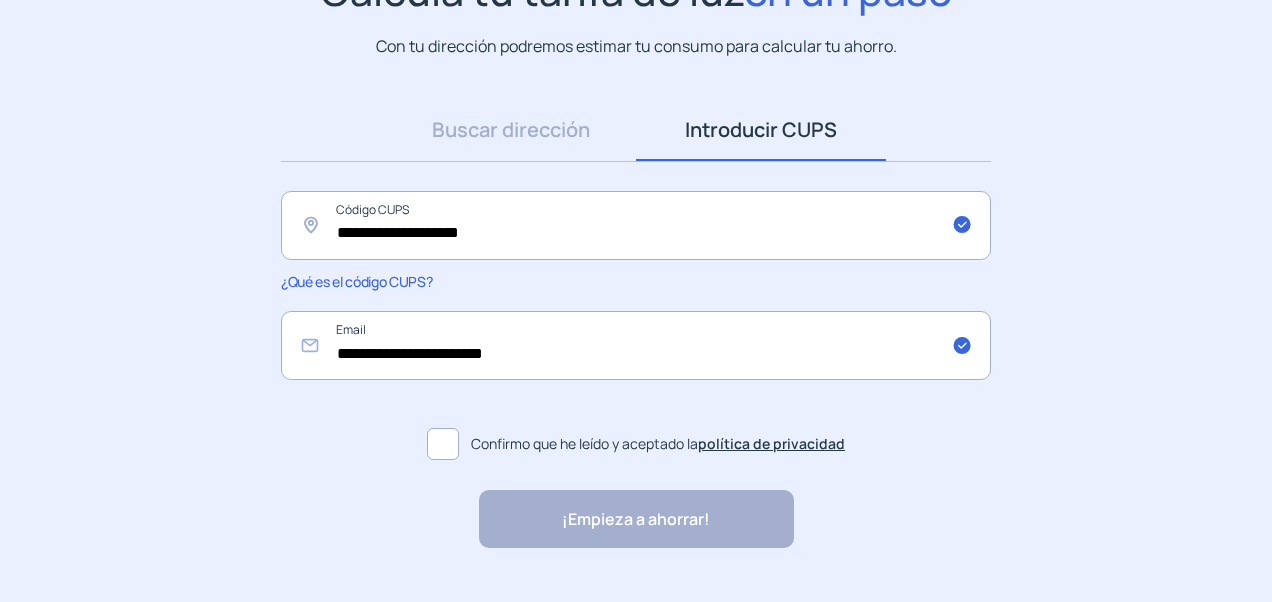 click at bounding box center [443, 444] 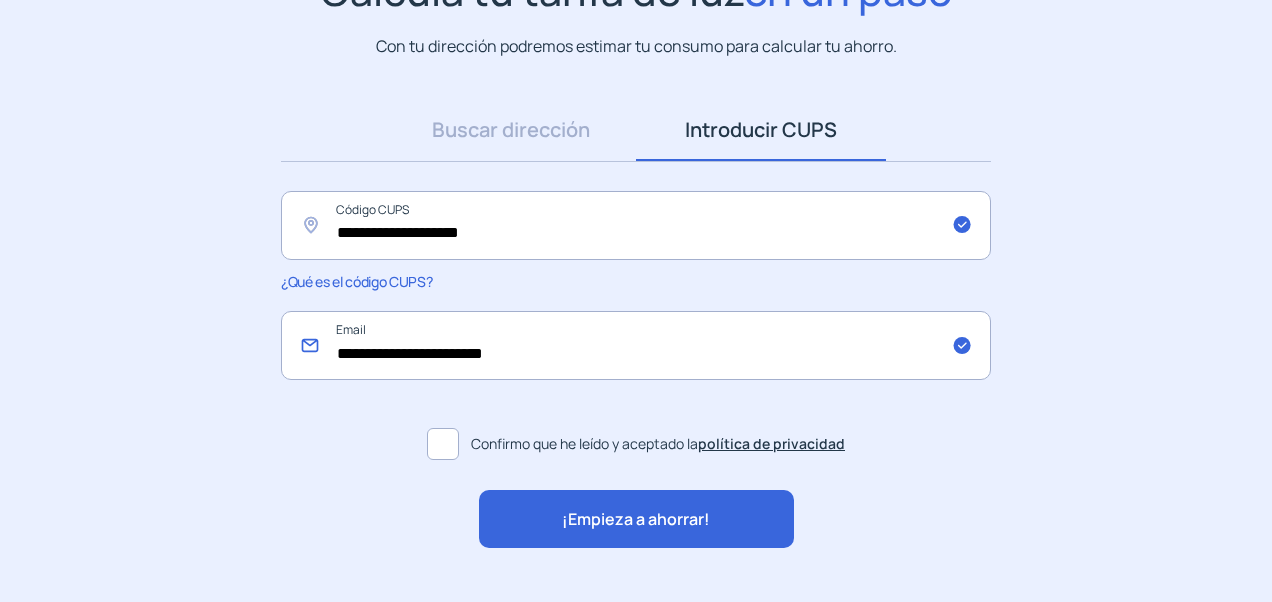 drag, startPoint x: 592, startPoint y: 342, endPoint x: 261, endPoint y: 334, distance: 331.09665 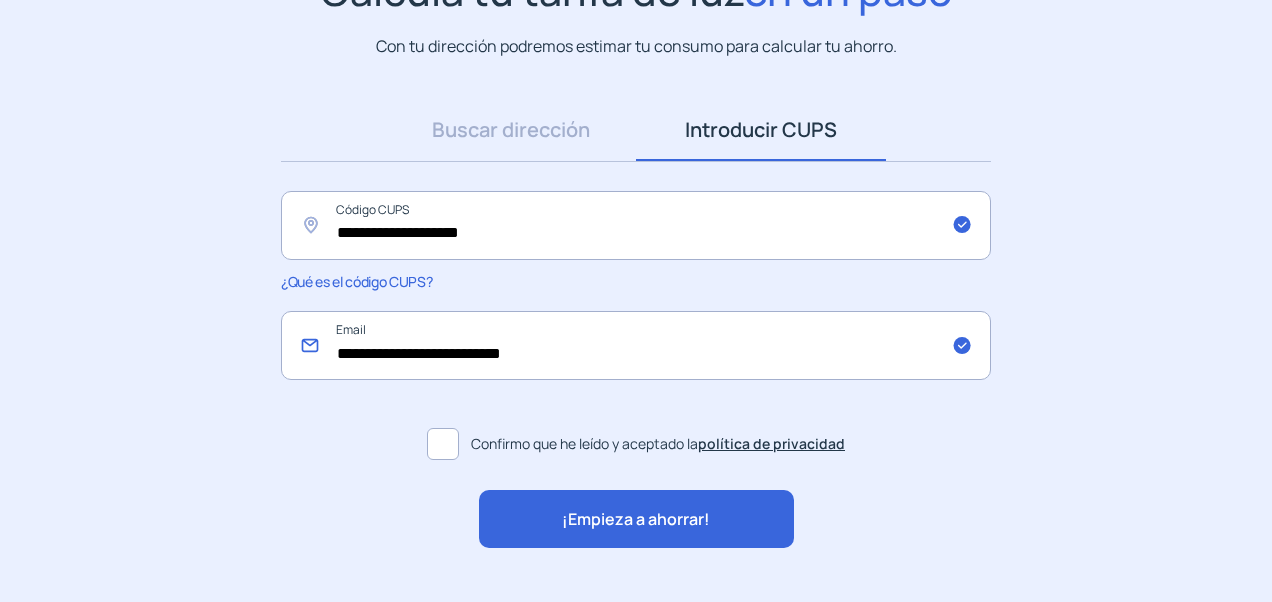 type on "**********" 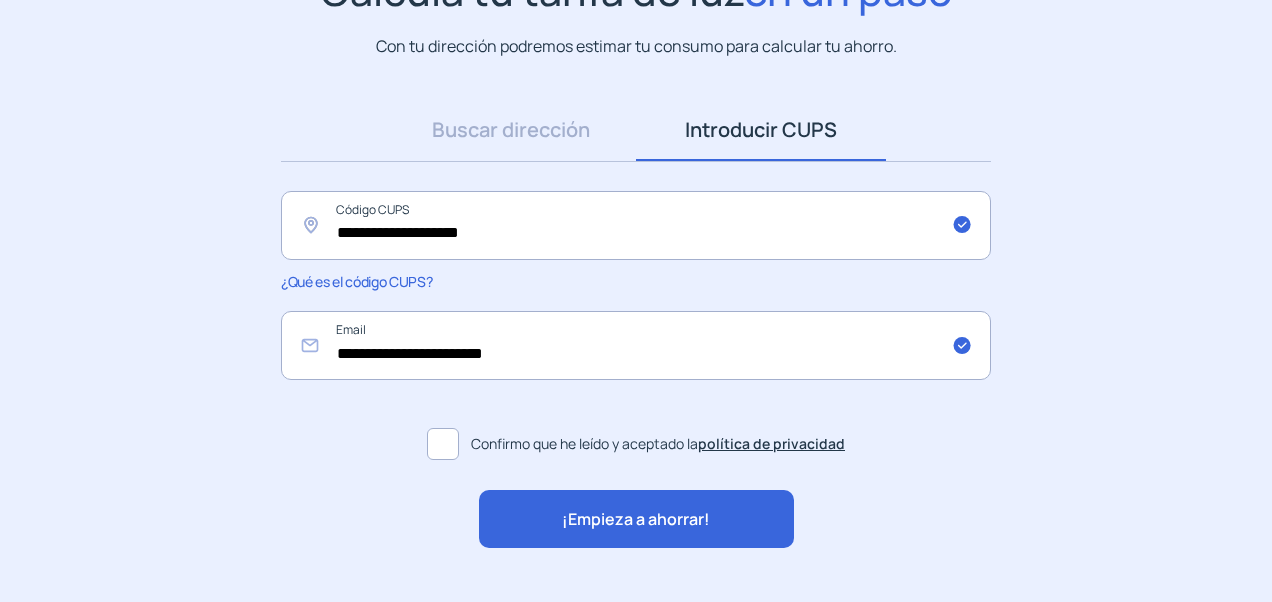 click on "¡Empieza a ahorrar!" at bounding box center [636, 520] 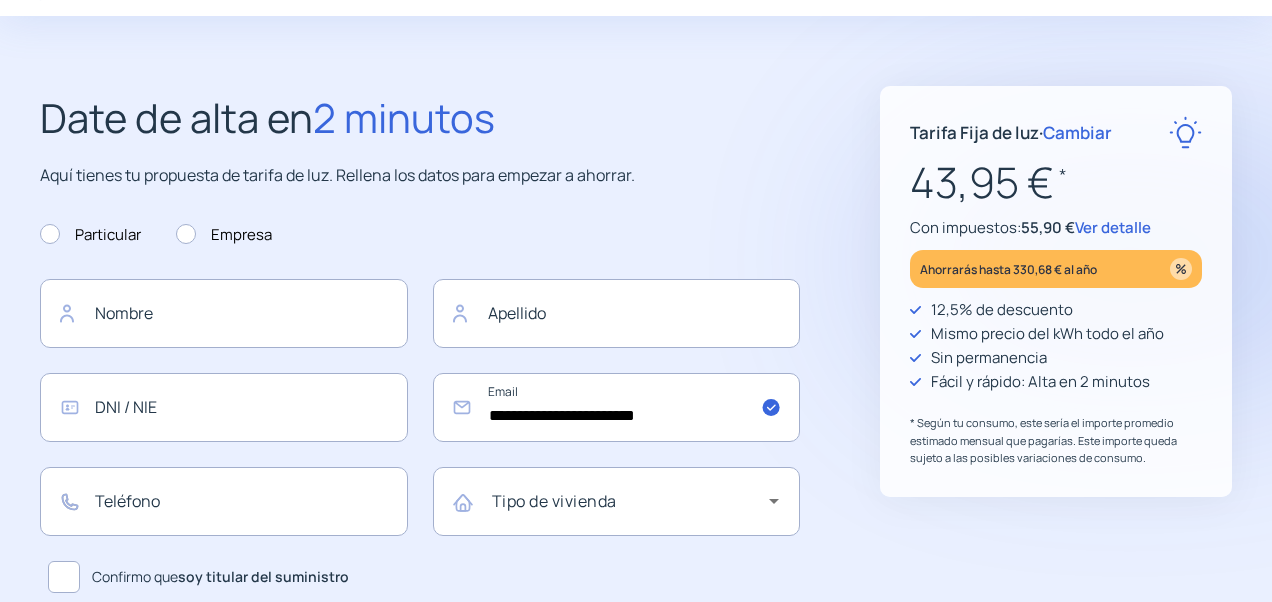 scroll, scrollTop: 100, scrollLeft: 0, axis: vertical 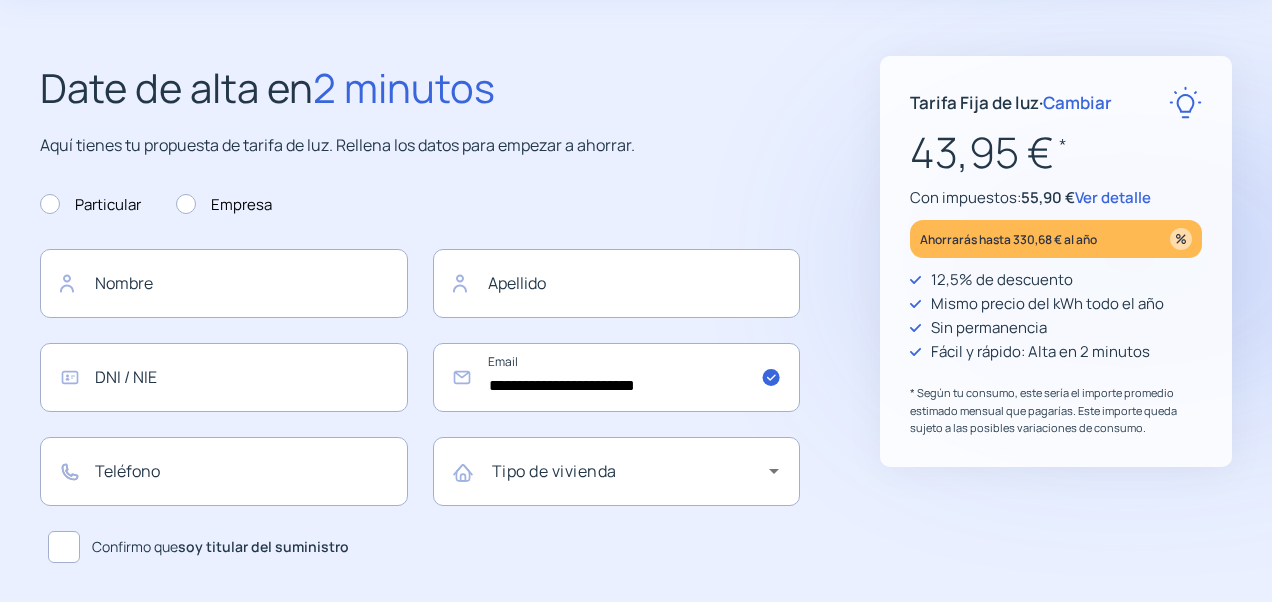 click on "Cambiar" at bounding box center [1077, 102] 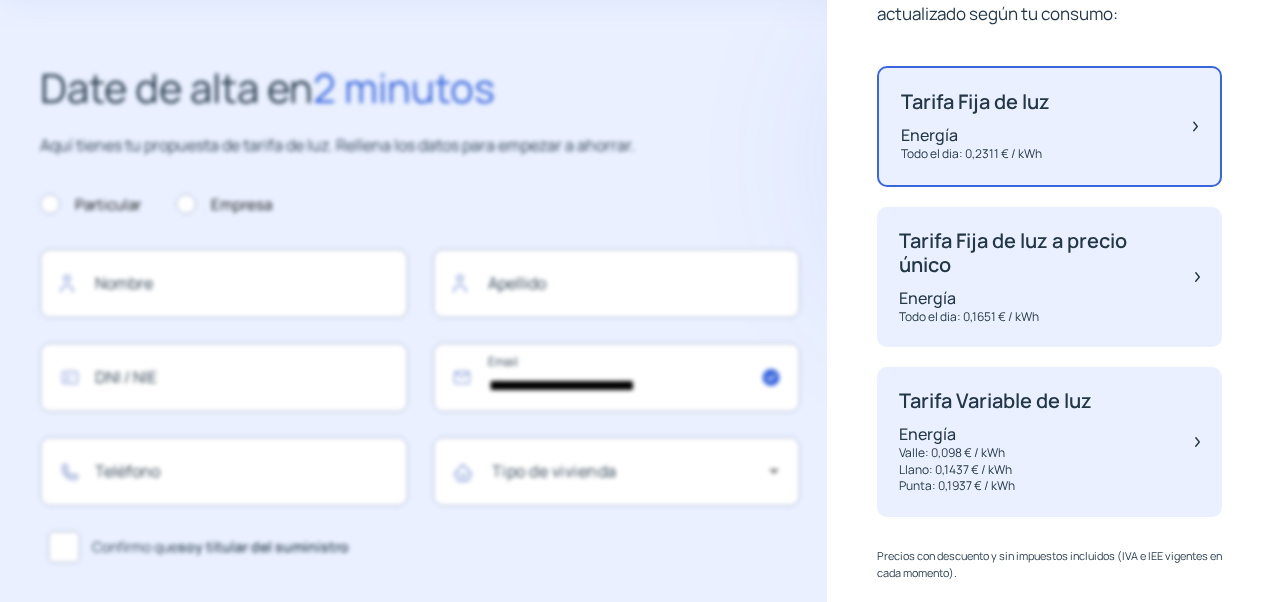 scroll, scrollTop: 194, scrollLeft: 0, axis: vertical 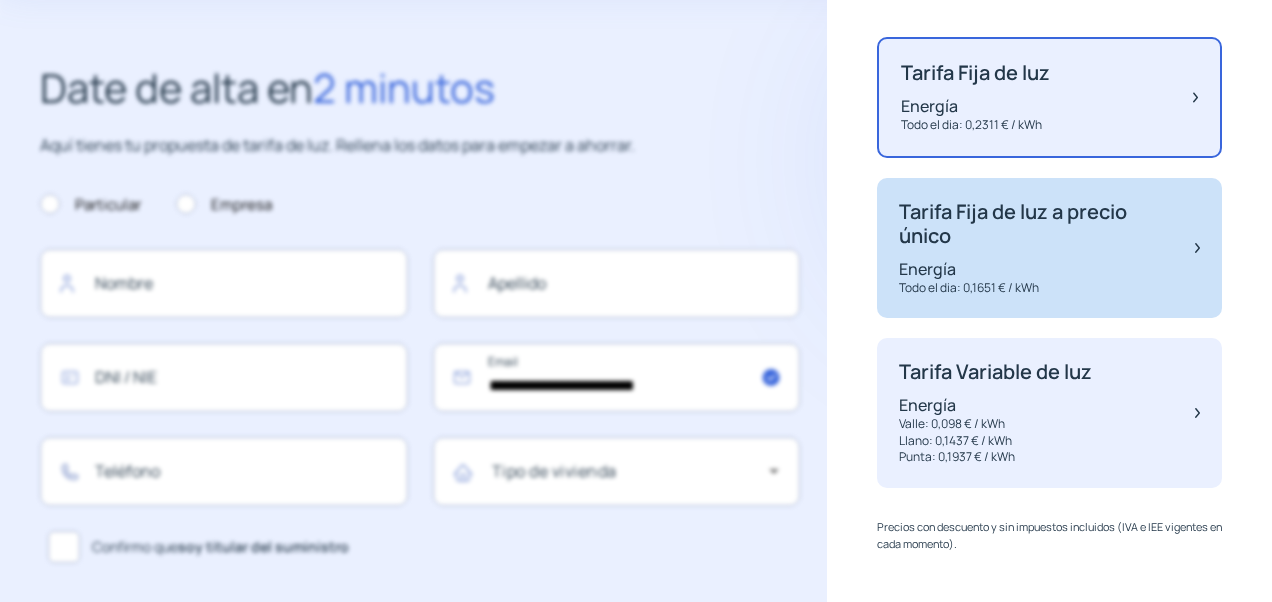 click on "Tarifa Fija de luz a precio único" at bounding box center [975, 73] 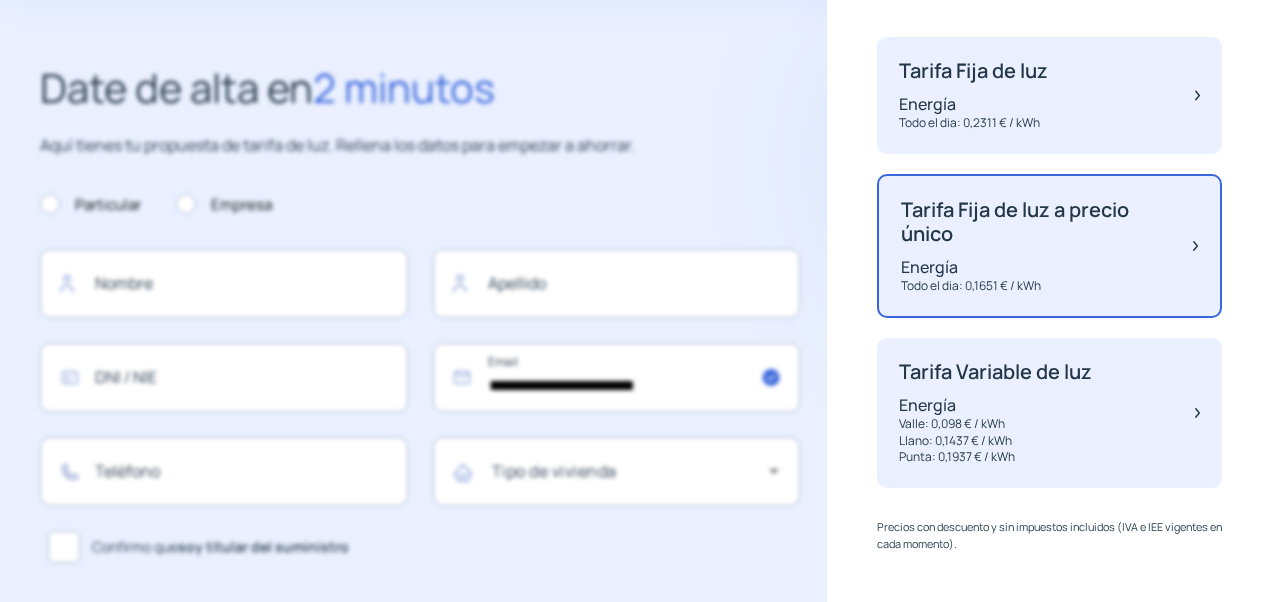 scroll, scrollTop: 190, scrollLeft: 0, axis: vertical 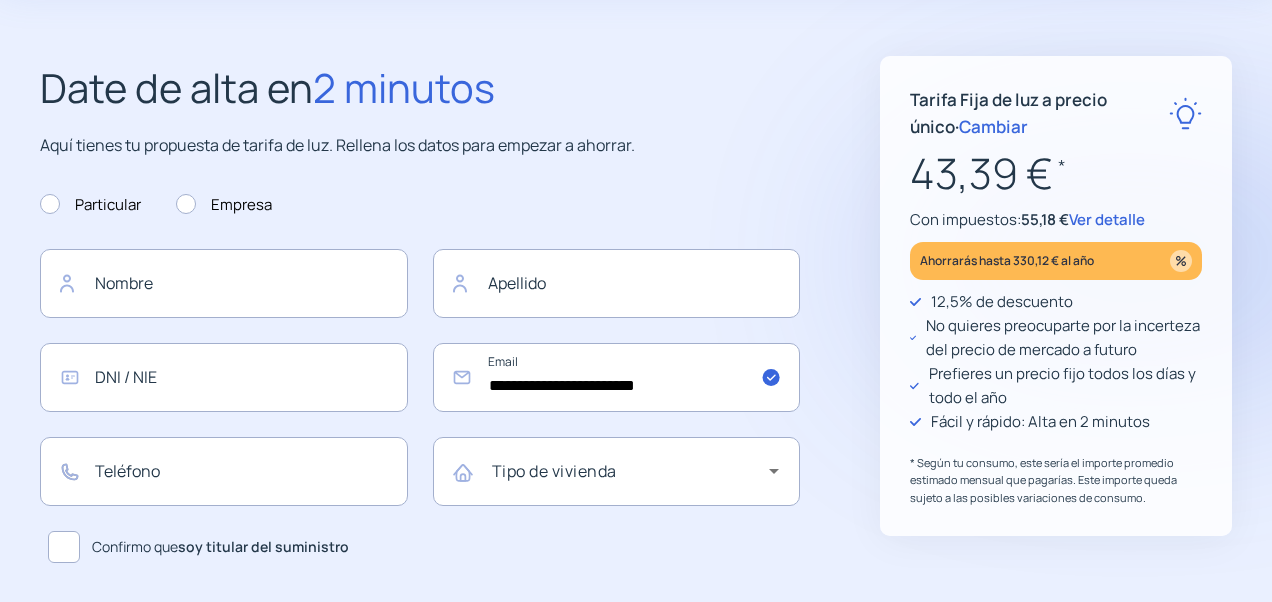 click on "Ver detalle" at bounding box center (1107, 219) 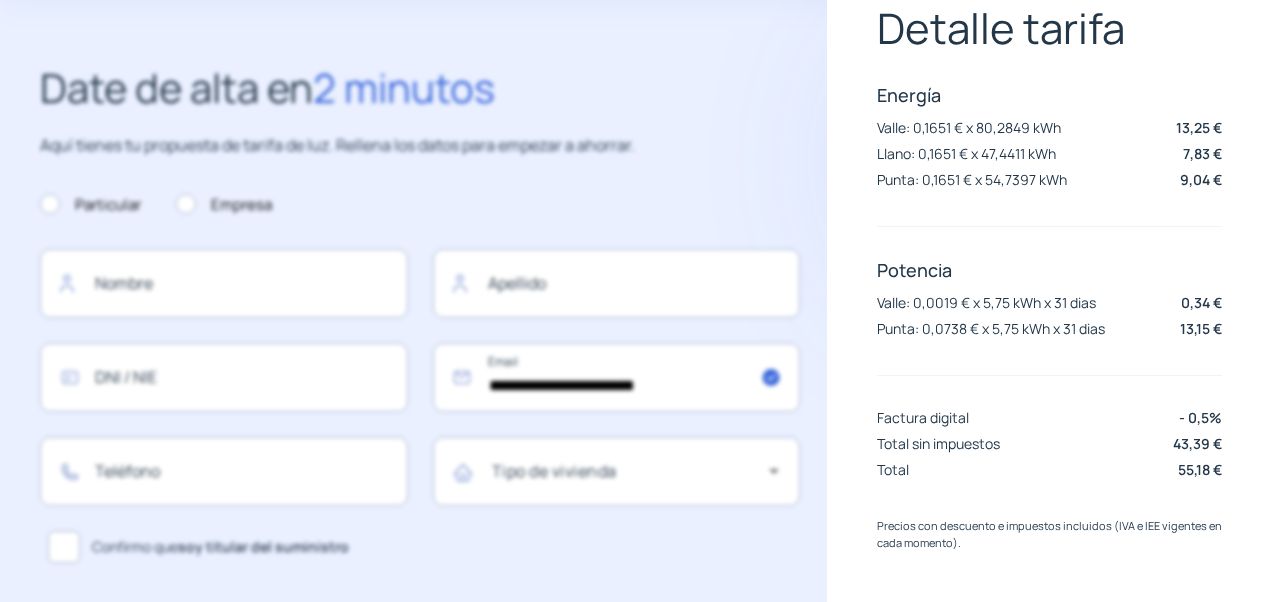 scroll, scrollTop: 0, scrollLeft: 0, axis: both 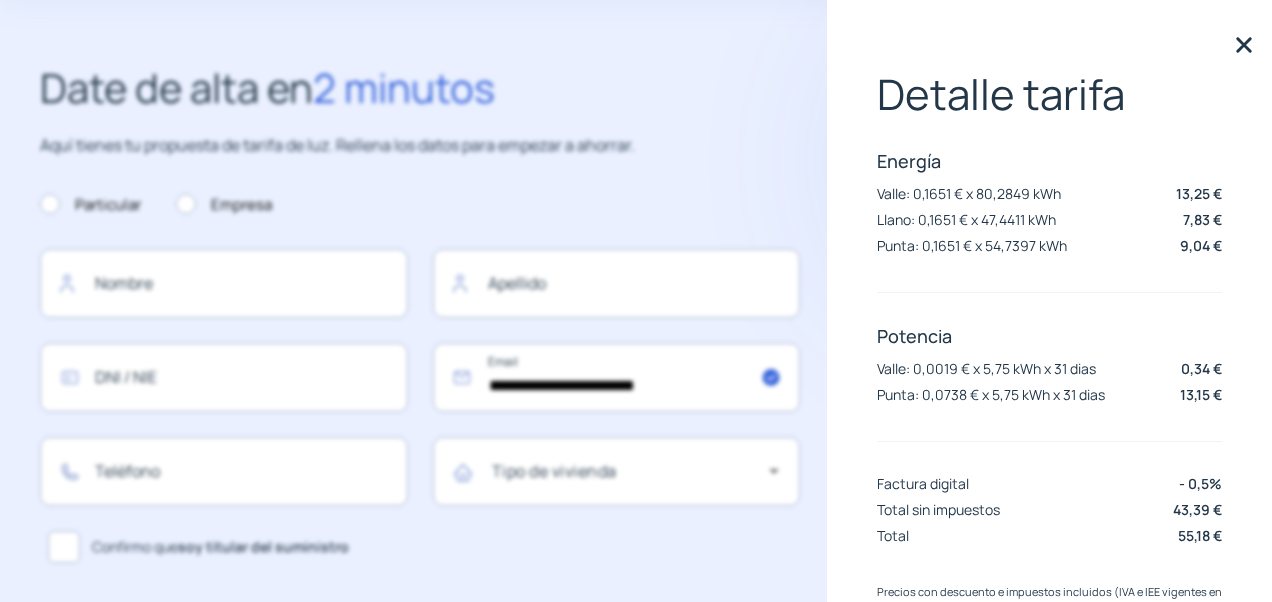 click at bounding box center (1244, 45) 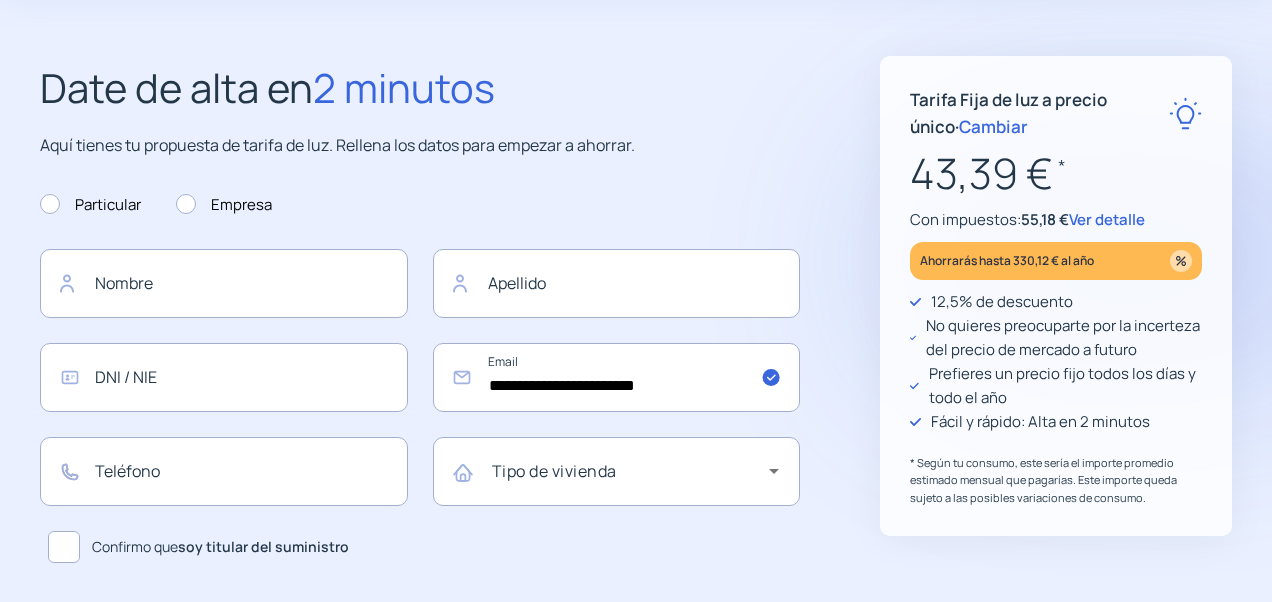 click on "Cambiar" at bounding box center (993, 126) 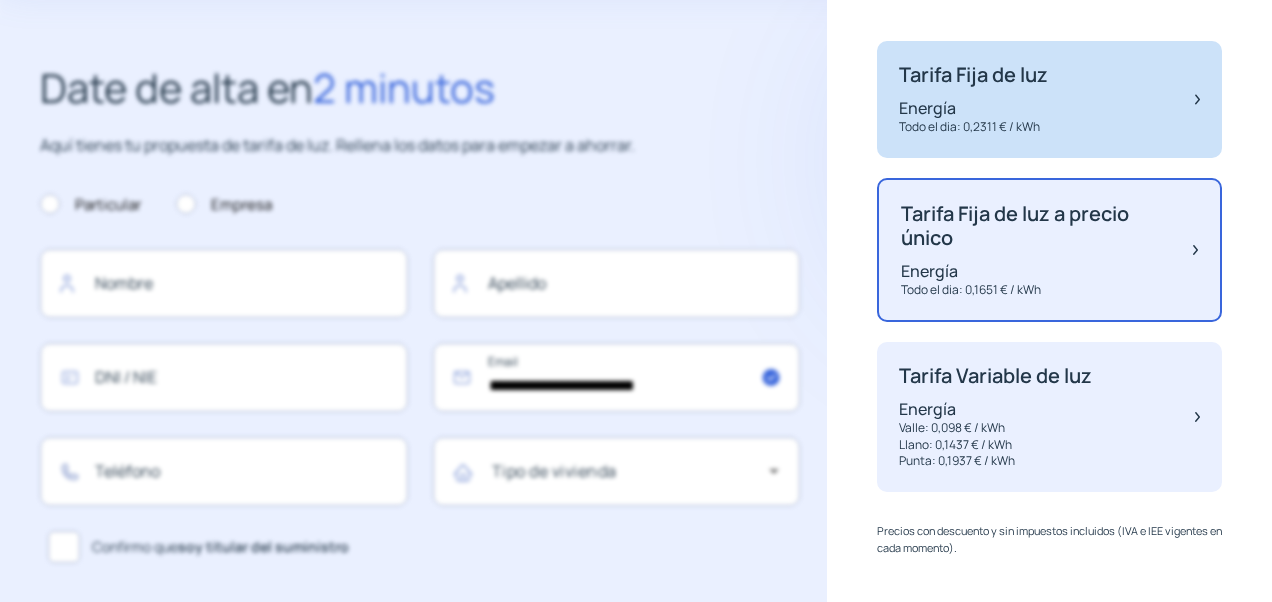 click on "Tarifa Fija de luz" at bounding box center [973, 75] 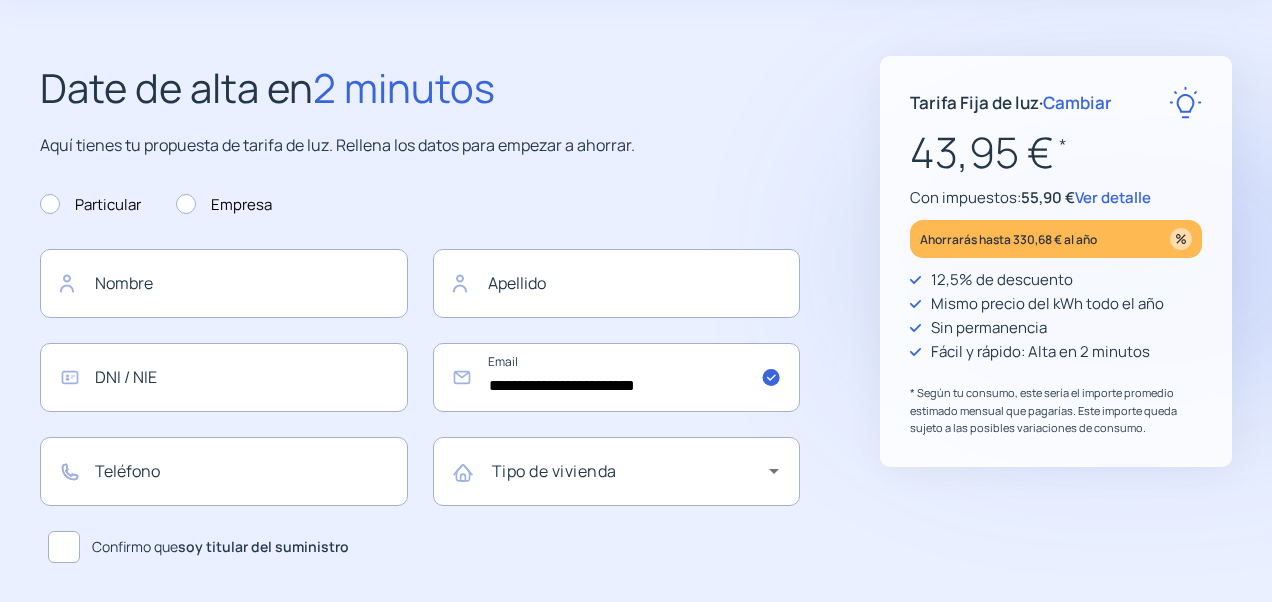 click on "Ver detalle" at bounding box center [1113, 197] 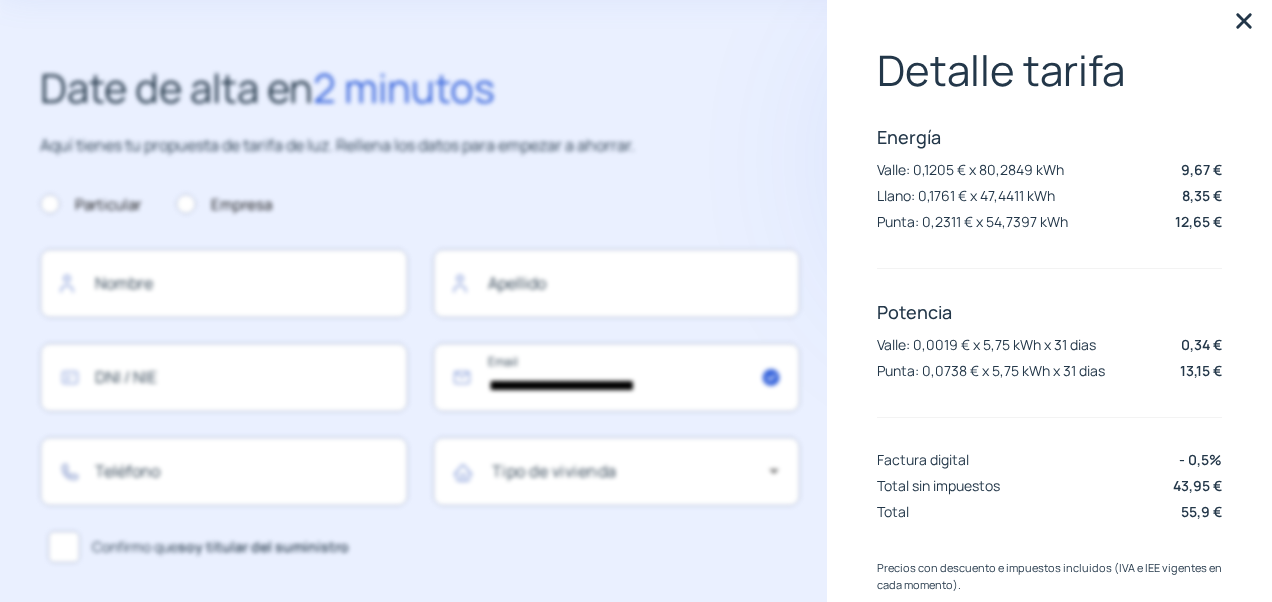 scroll, scrollTop: 0, scrollLeft: 0, axis: both 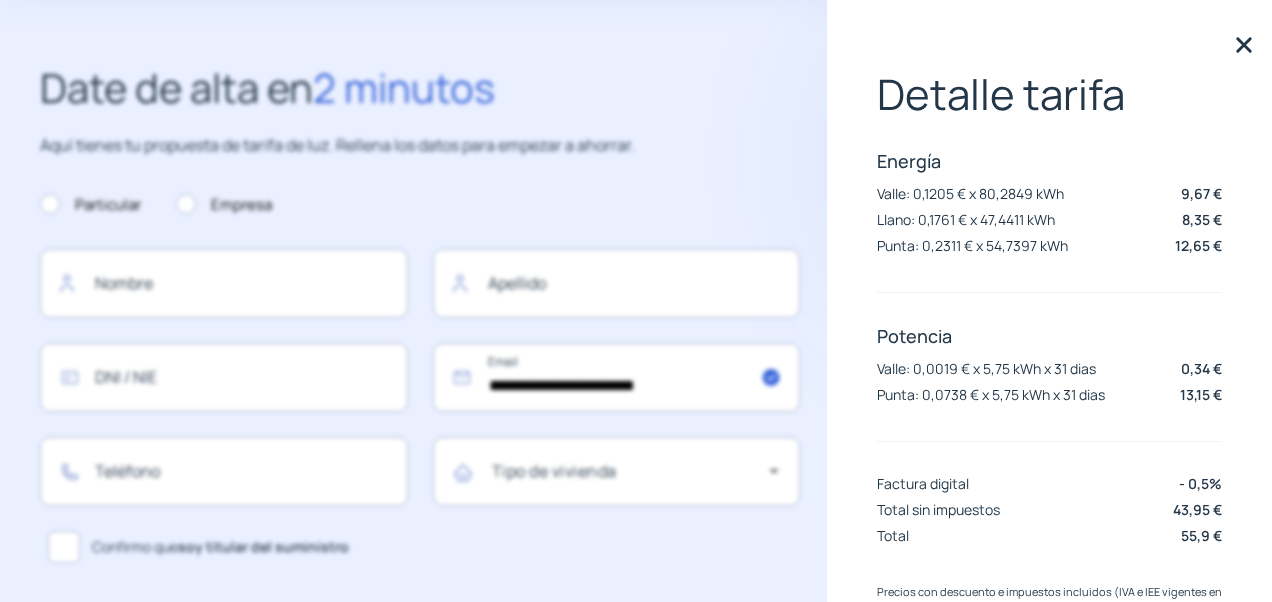 click at bounding box center (1244, 45) 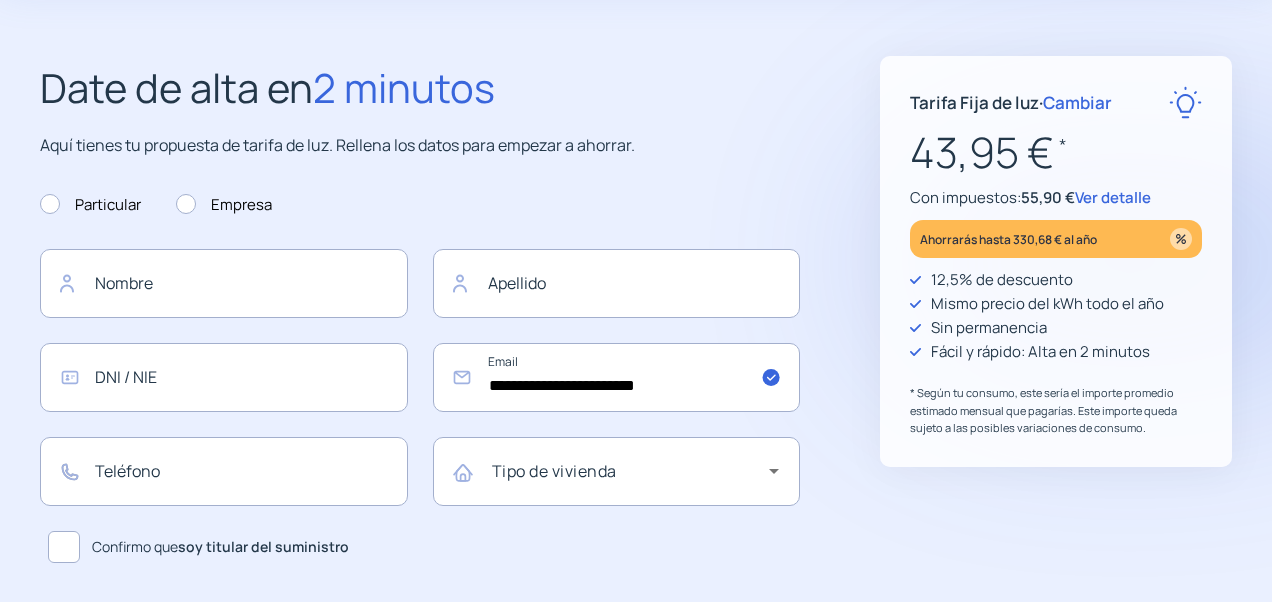 click on "Cambiar" at bounding box center (1077, 102) 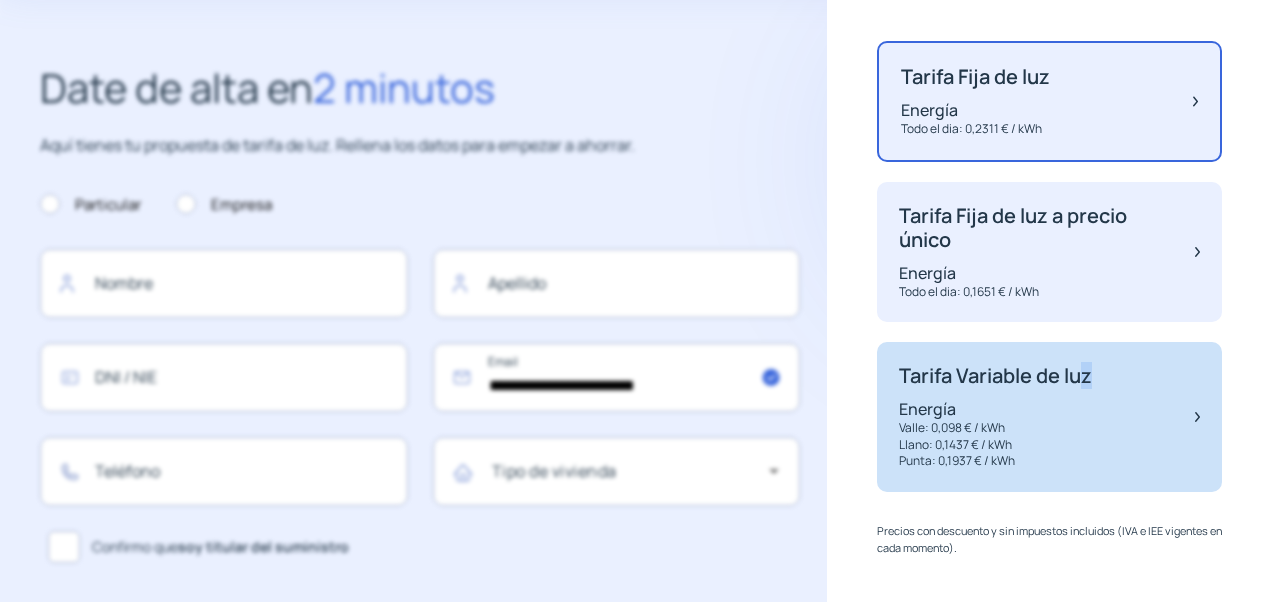click on "Tarifa Variable de luz" at bounding box center (975, 77) 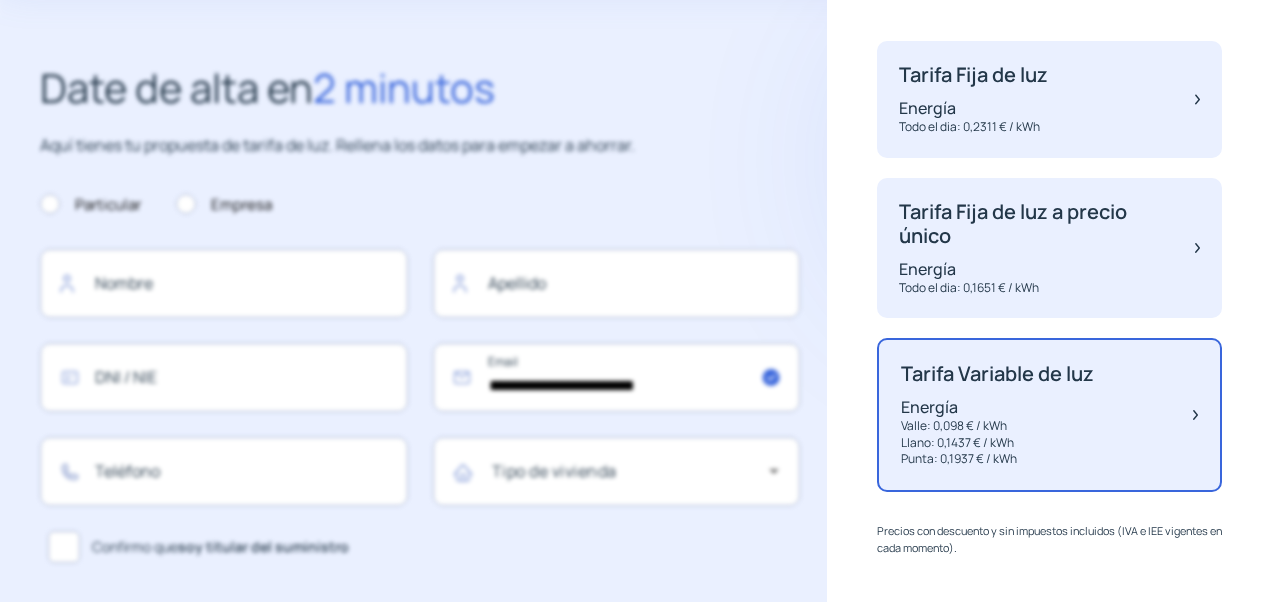 drag, startPoint x: 1087, startPoint y: 376, endPoint x: 1056, endPoint y: 377, distance: 31.016125 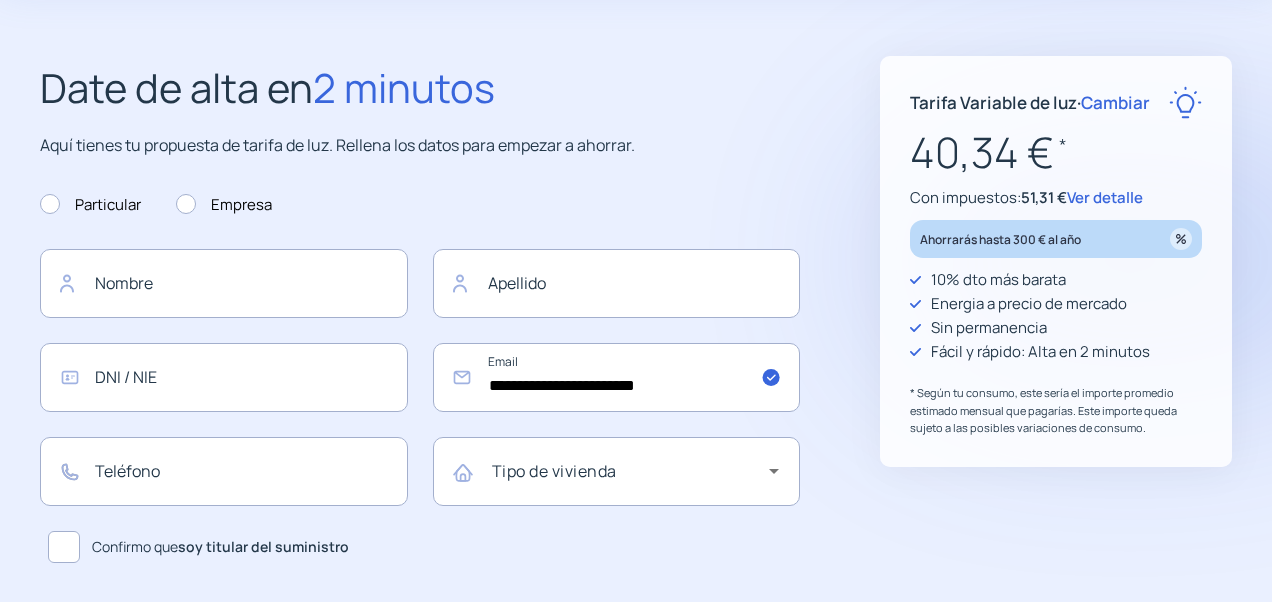 click on "Cambiar" at bounding box center (1115, 102) 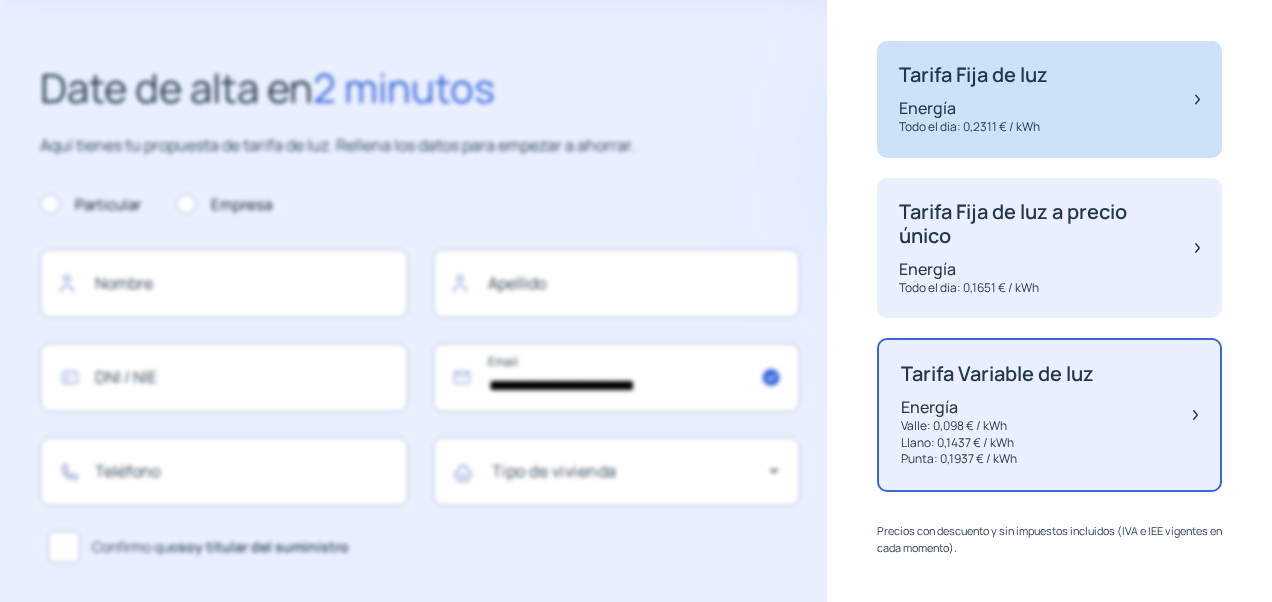 click on "Tarifa Fija de luz" at bounding box center [973, 75] 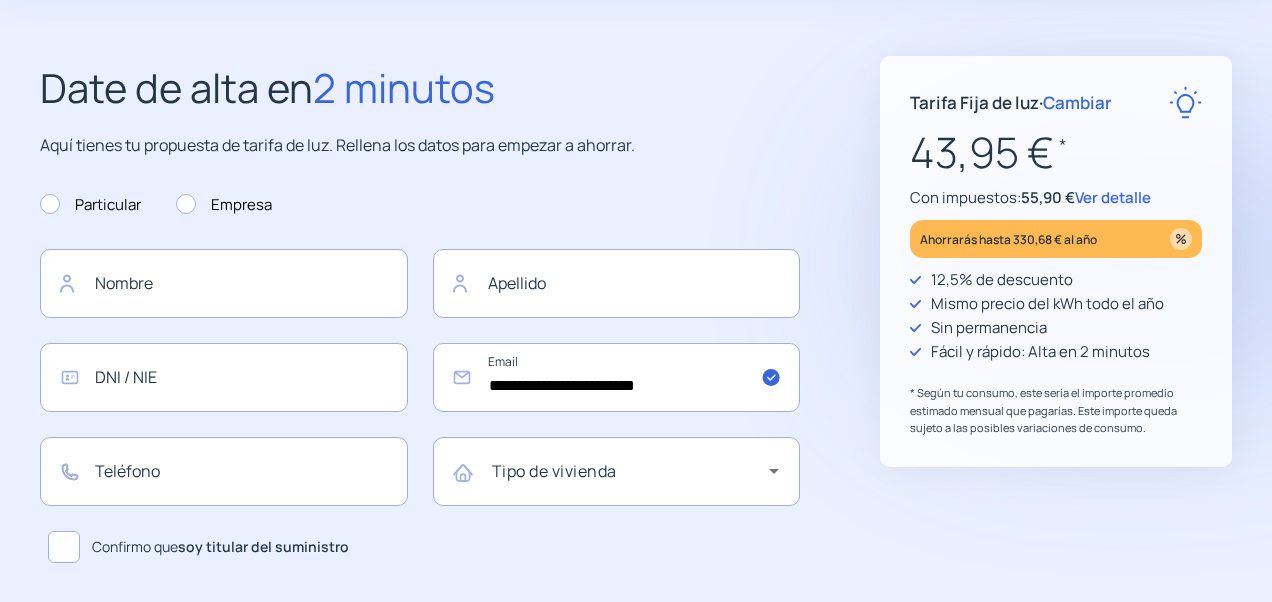 click on "Ver detalle" at bounding box center [1113, 197] 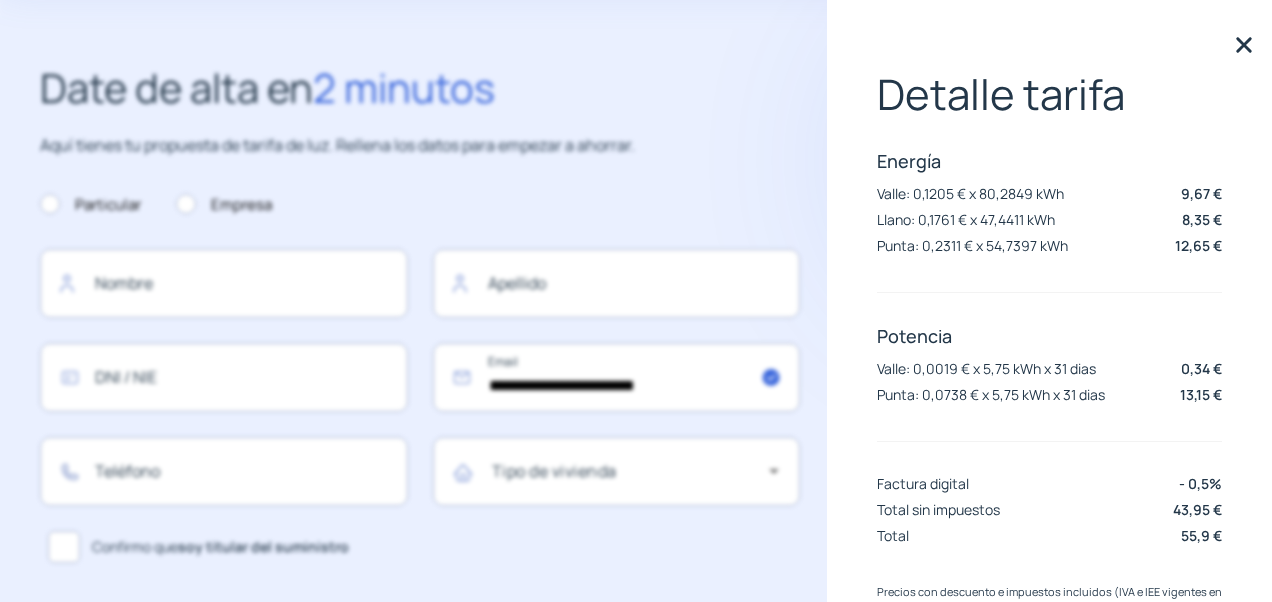 click at bounding box center [1244, 45] 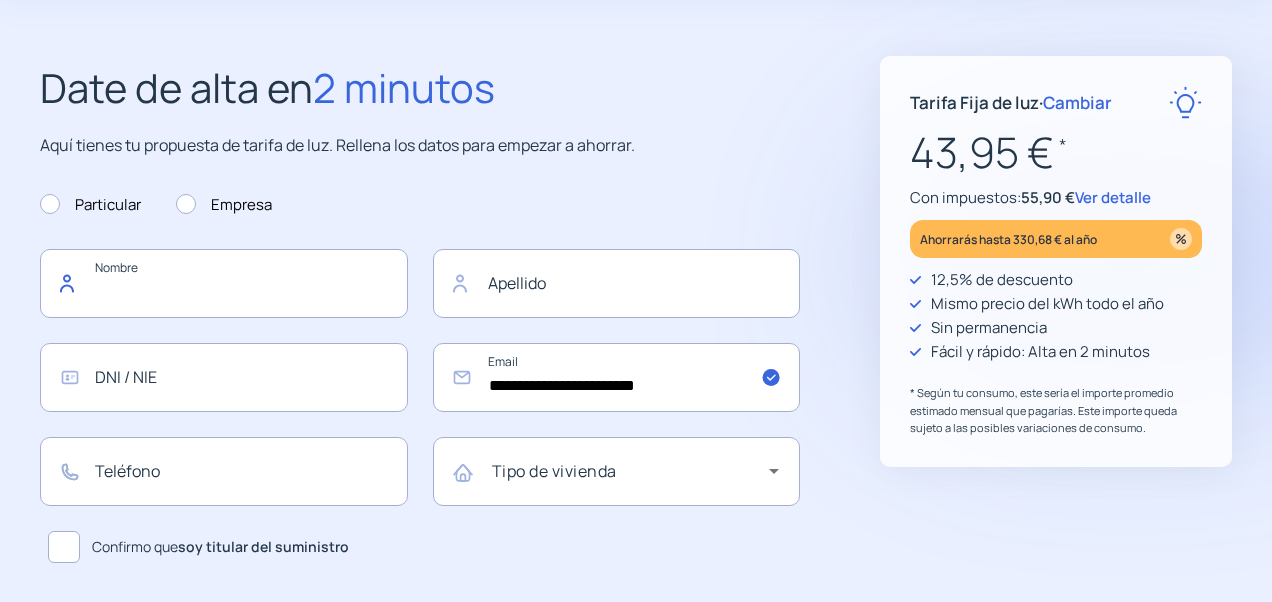 click at bounding box center [224, 283] 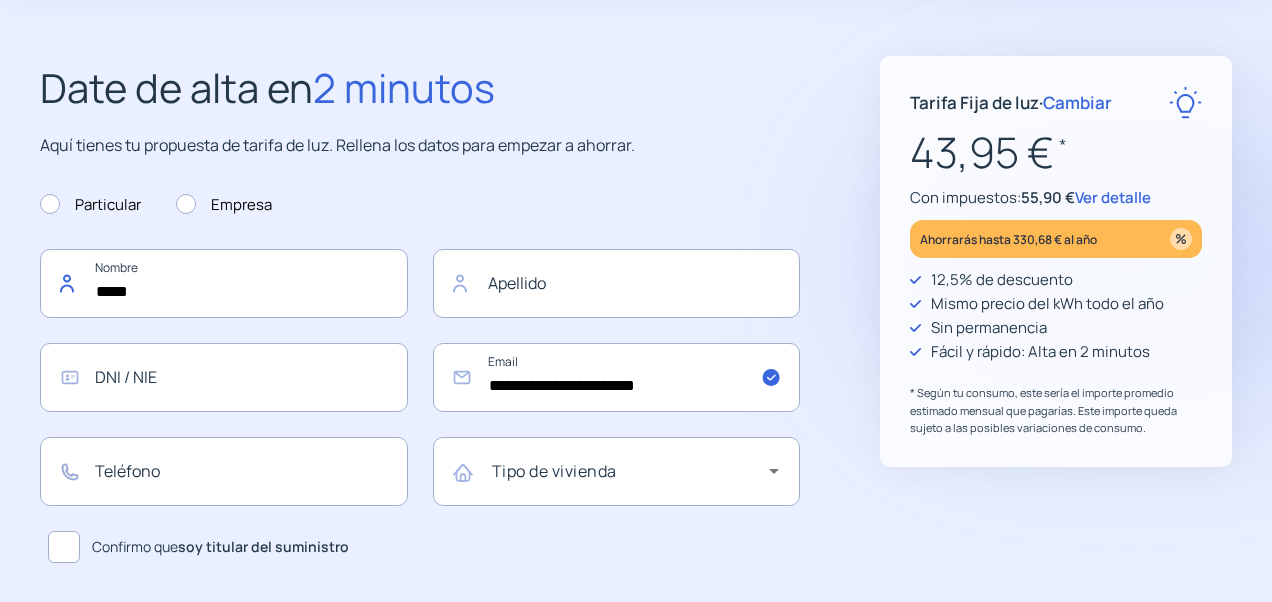 type on "*****" 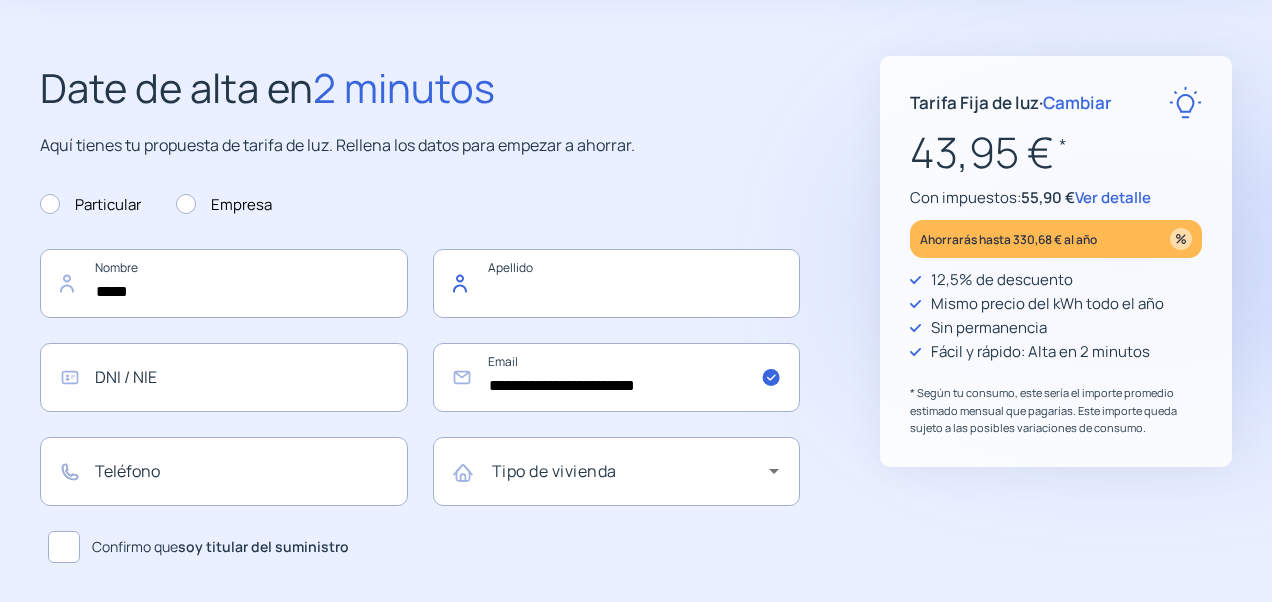 click at bounding box center [617, 283] 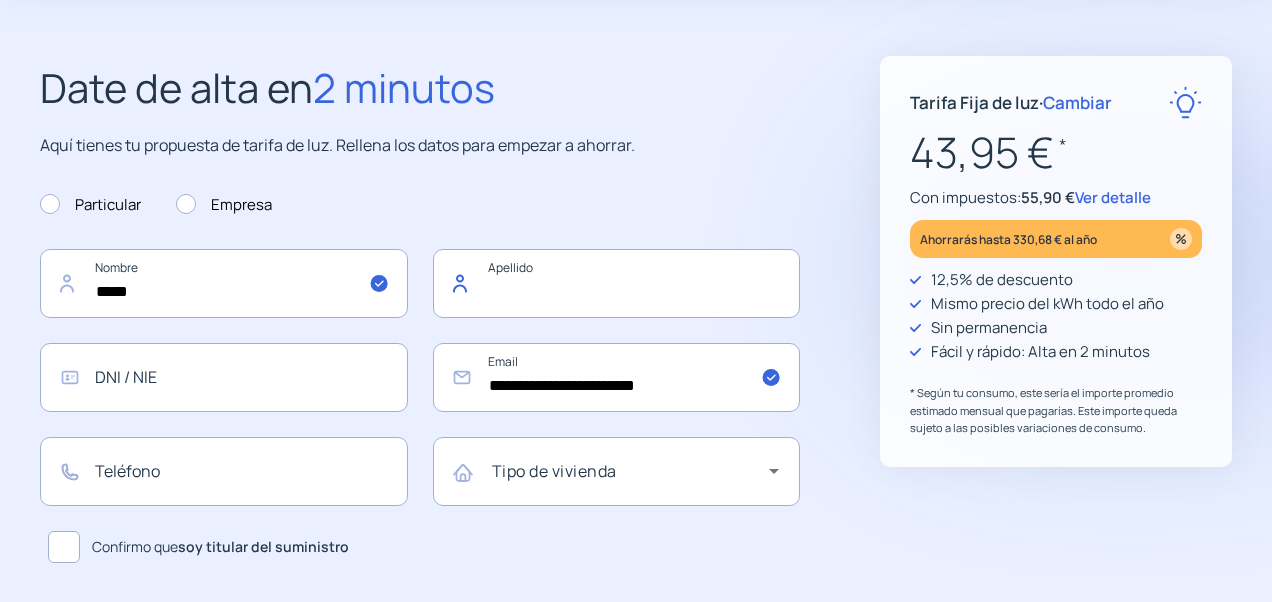 type on "******" 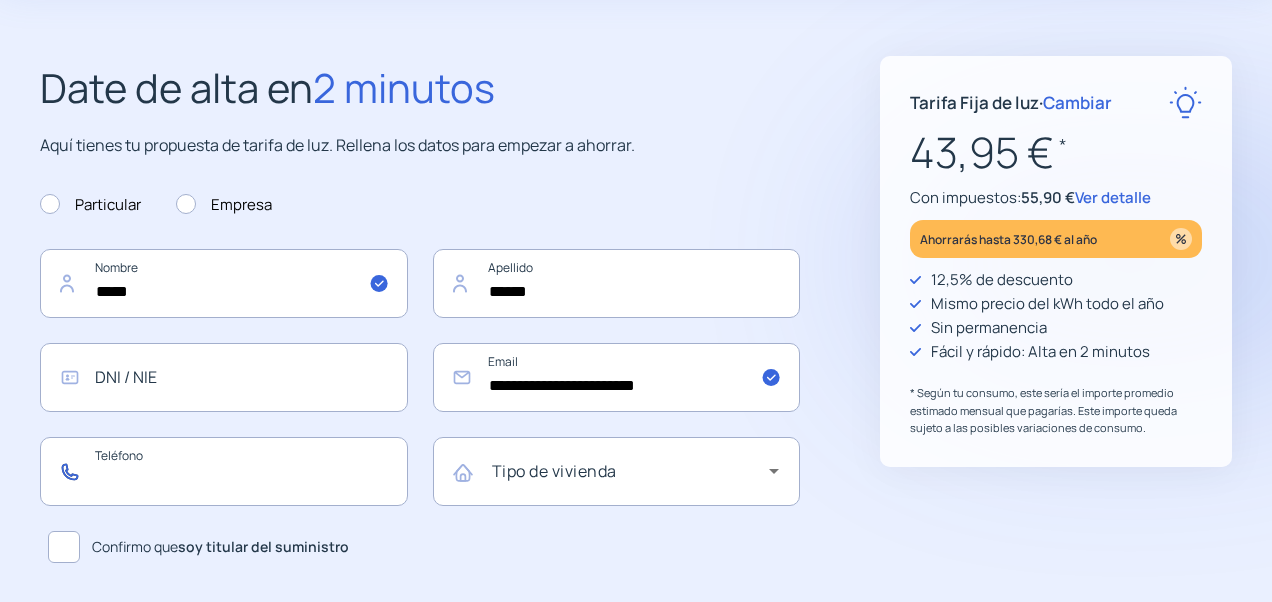 type on "*********" 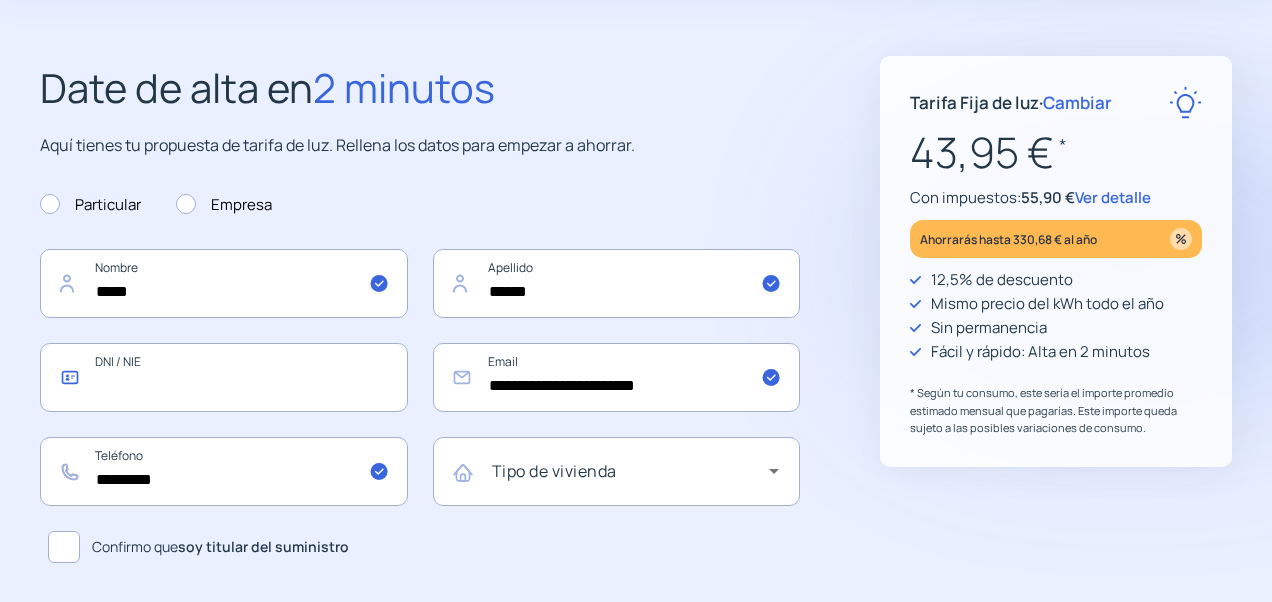 click at bounding box center (224, 377) 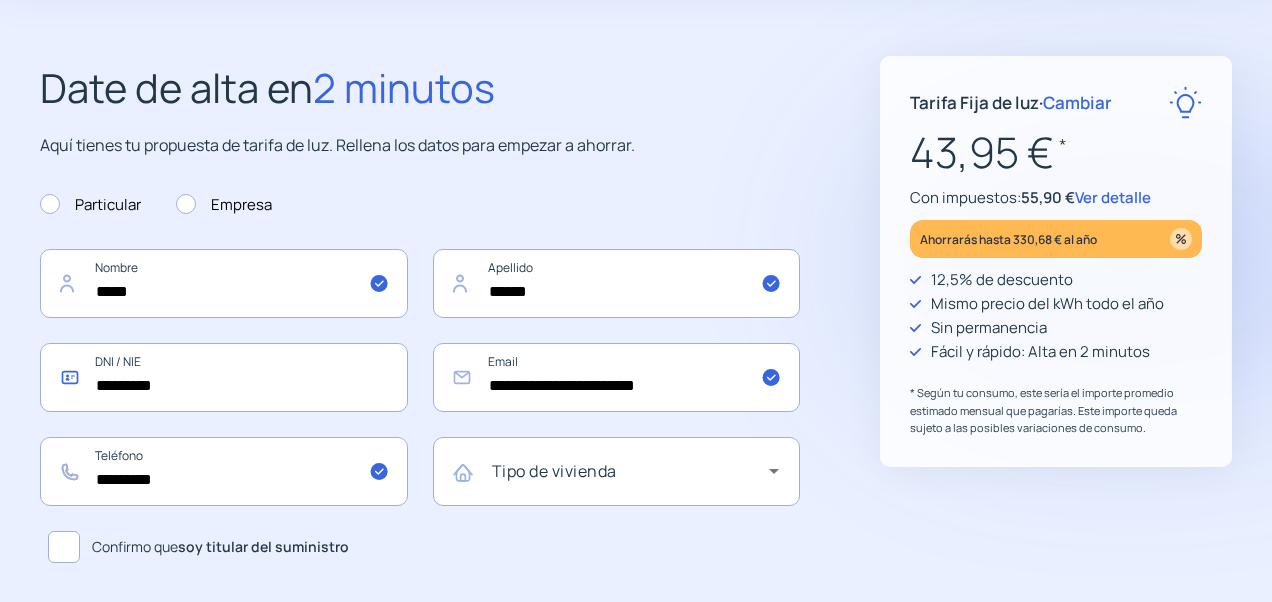 type on "*********" 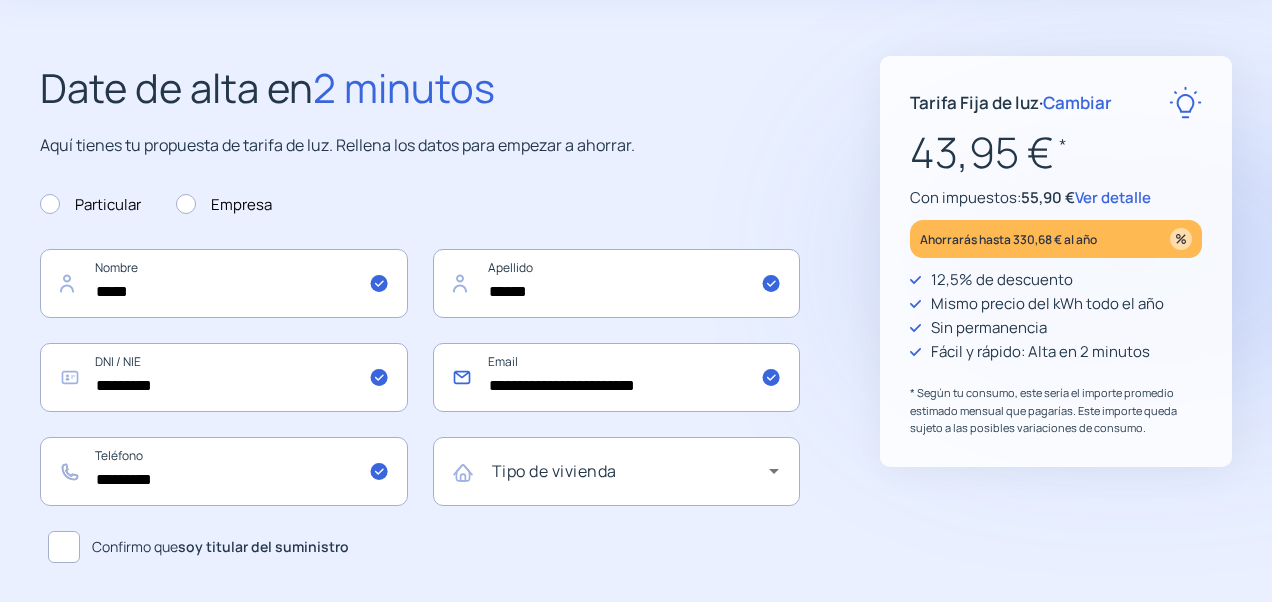 drag, startPoint x: 686, startPoint y: 380, endPoint x: 330, endPoint y: 384, distance: 356.02246 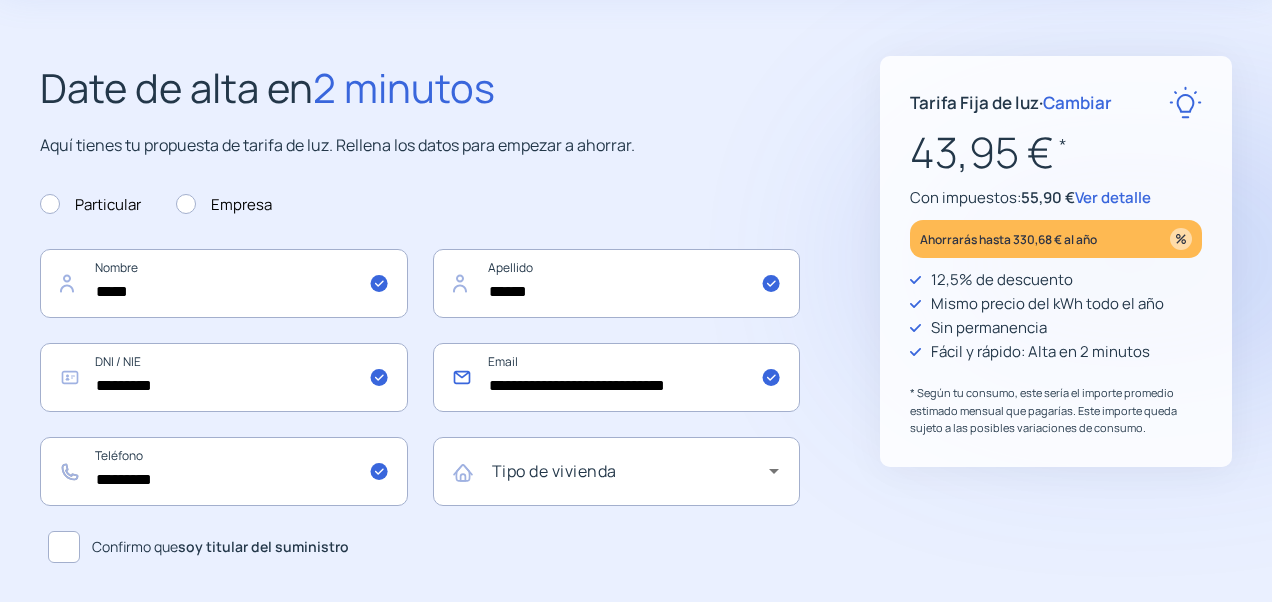 drag, startPoint x: 718, startPoint y: 388, endPoint x: 440, endPoint y: 377, distance: 278.21753 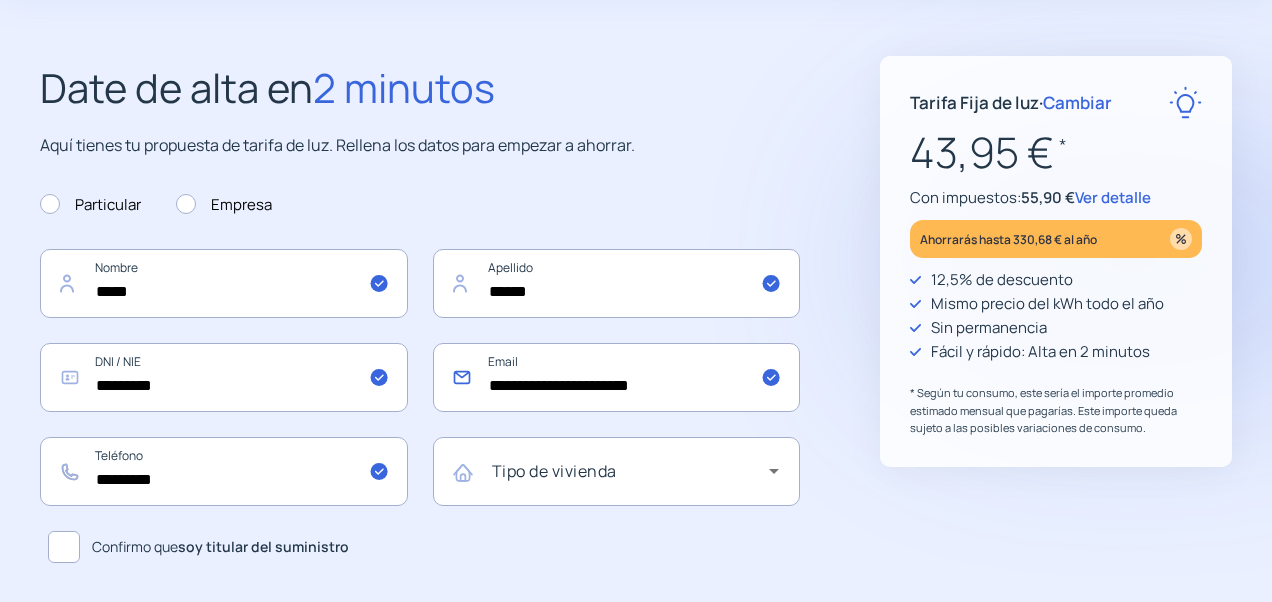 type on "**********" 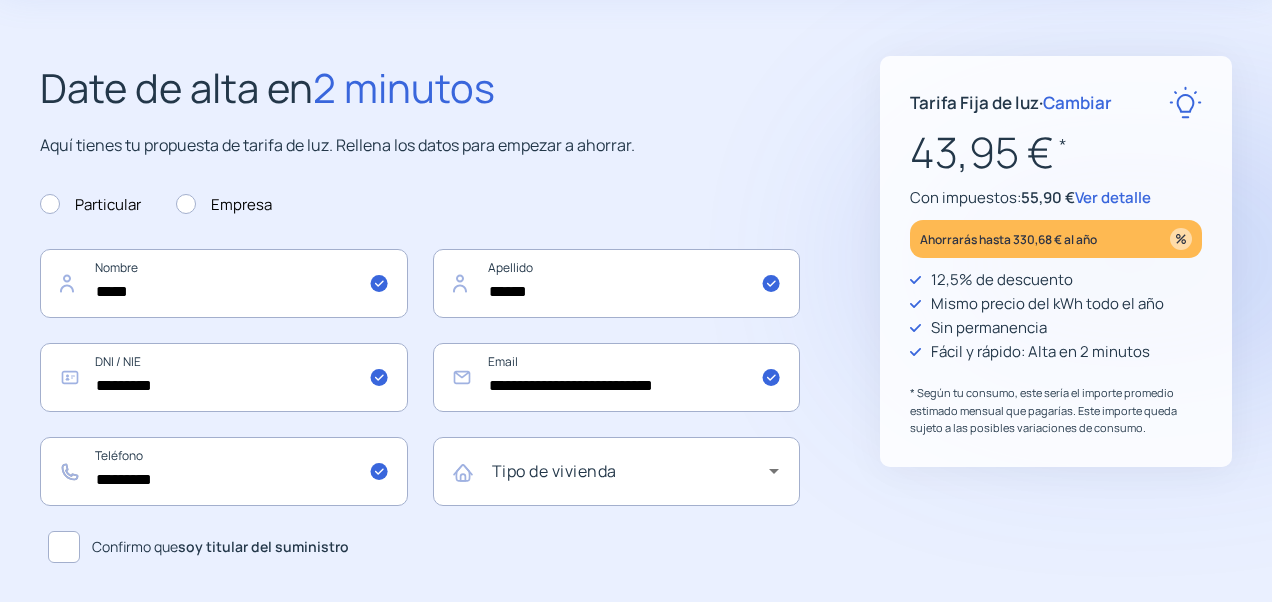 click on "**********" at bounding box center [636, 681] 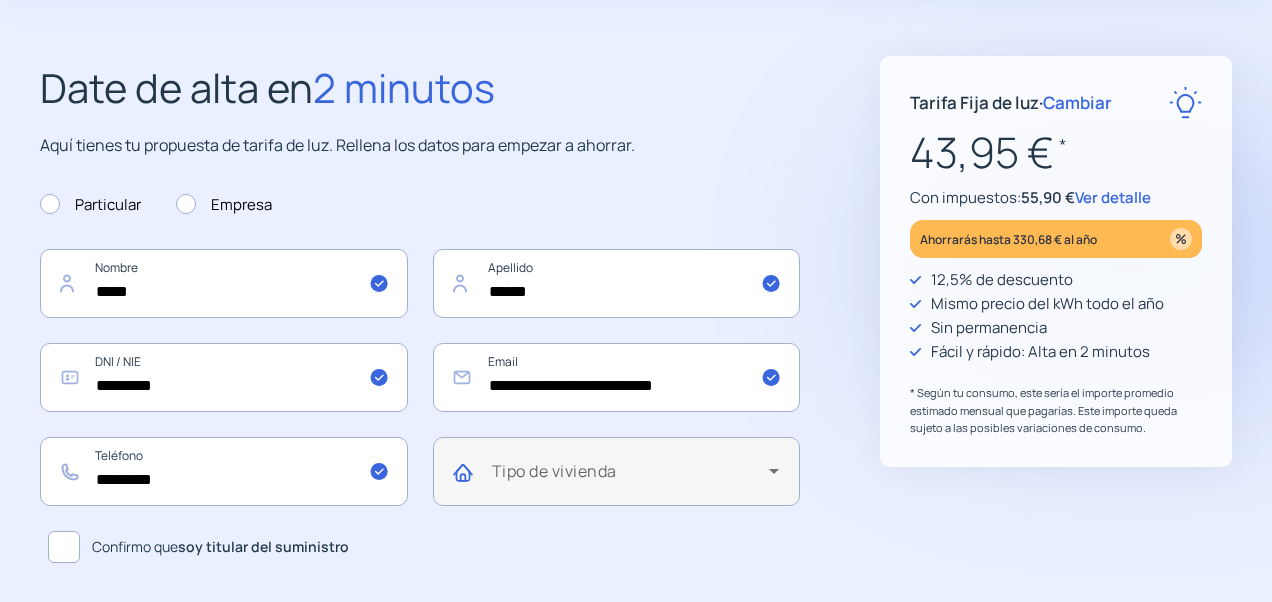click at bounding box center [774, 471] 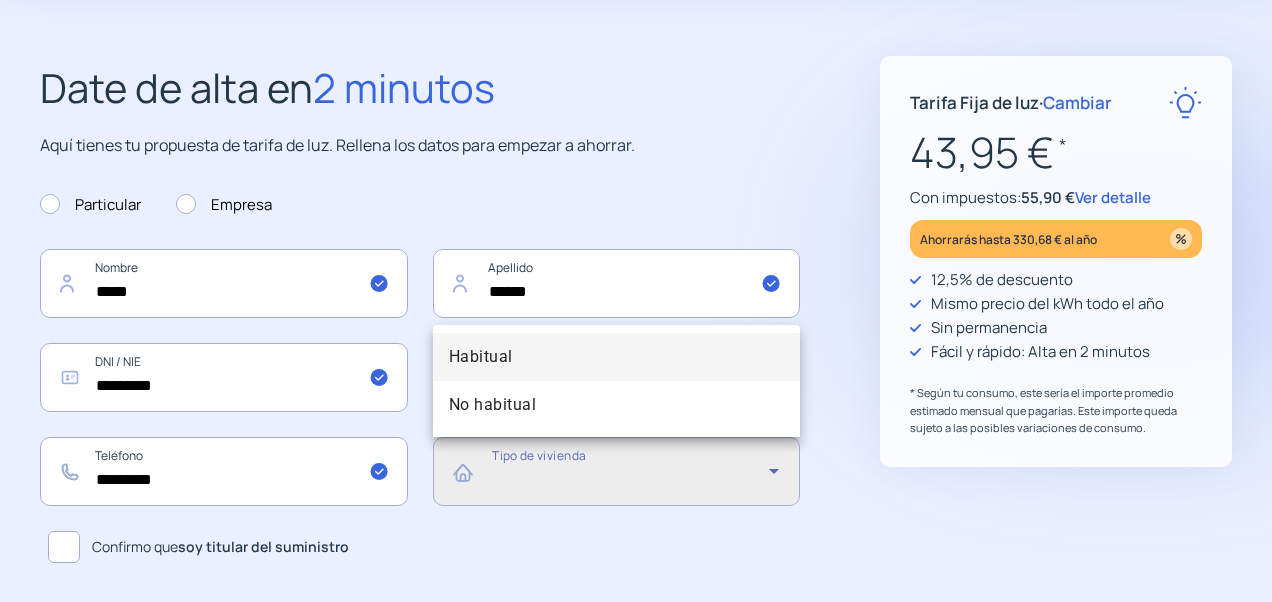 click on "Habitual" at bounding box center [617, 357] 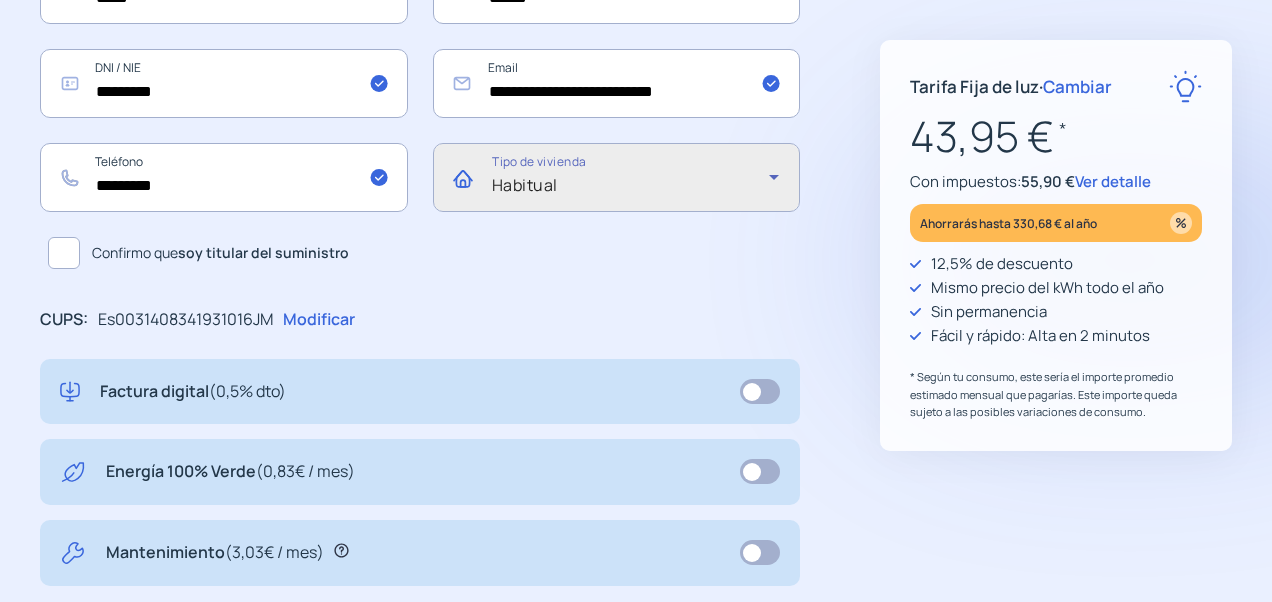 scroll, scrollTop: 400, scrollLeft: 0, axis: vertical 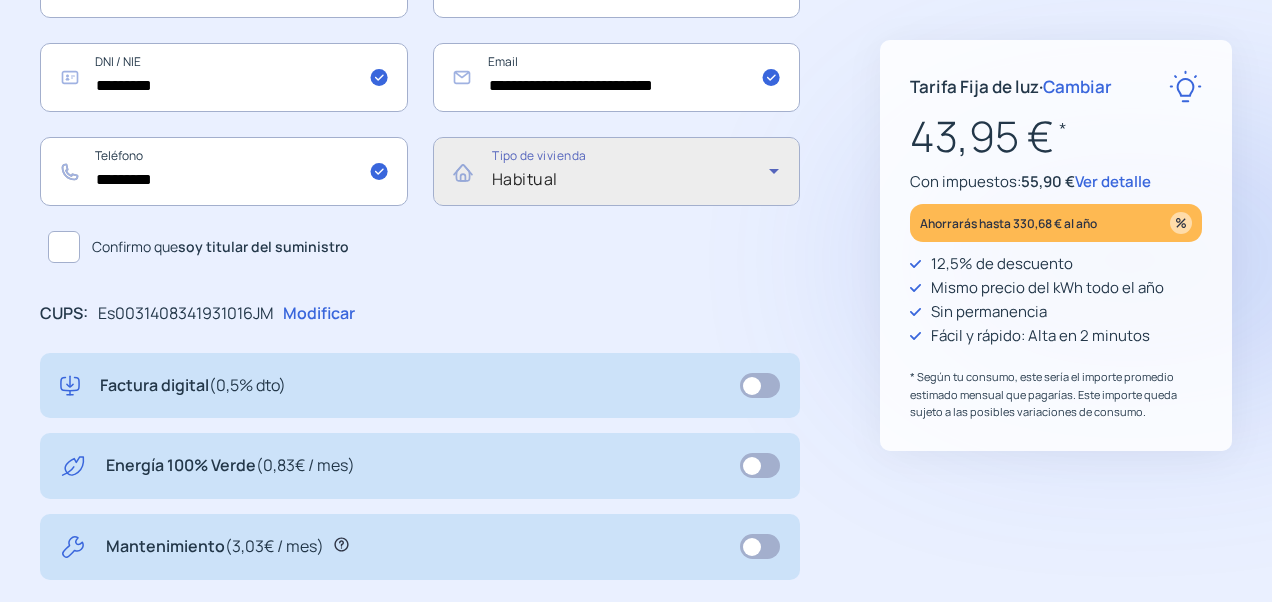 click at bounding box center (64, 247) 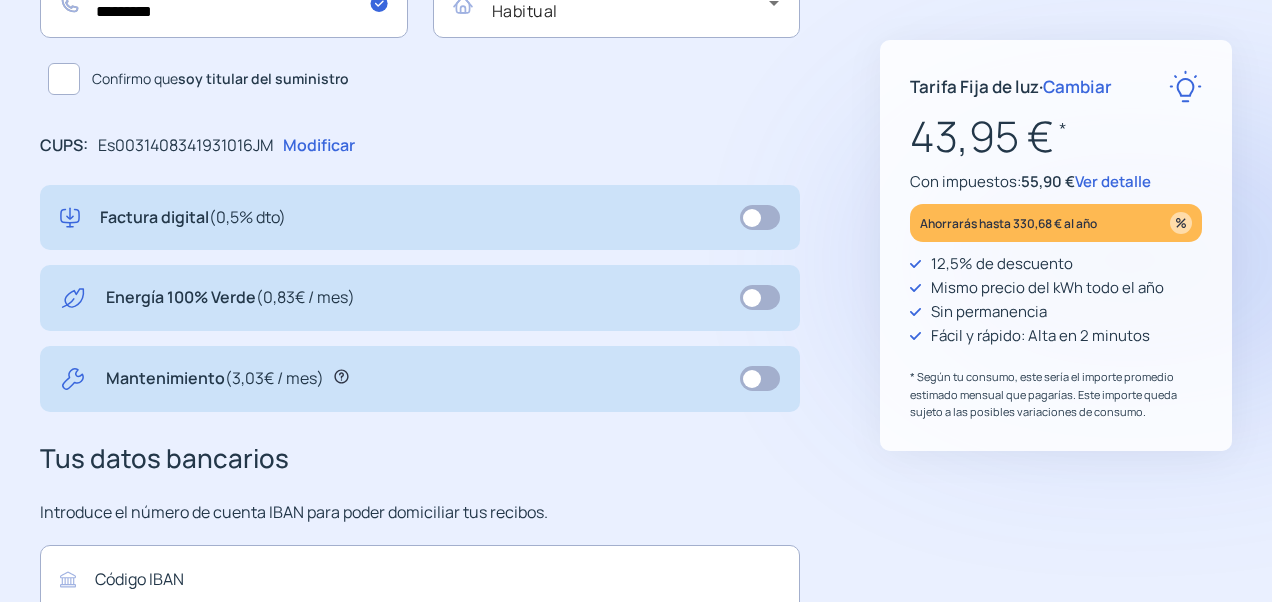 scroll, scrollTop: 600, scrollLeft: 0, axis: vertical 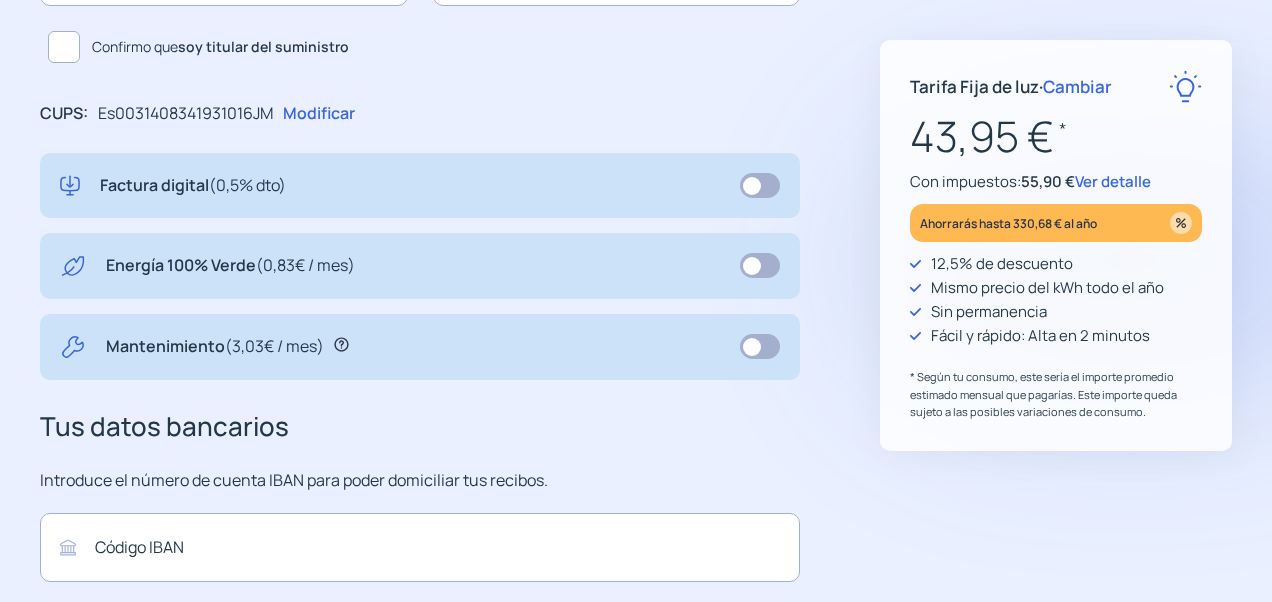 click at bounding box center [341, 345] 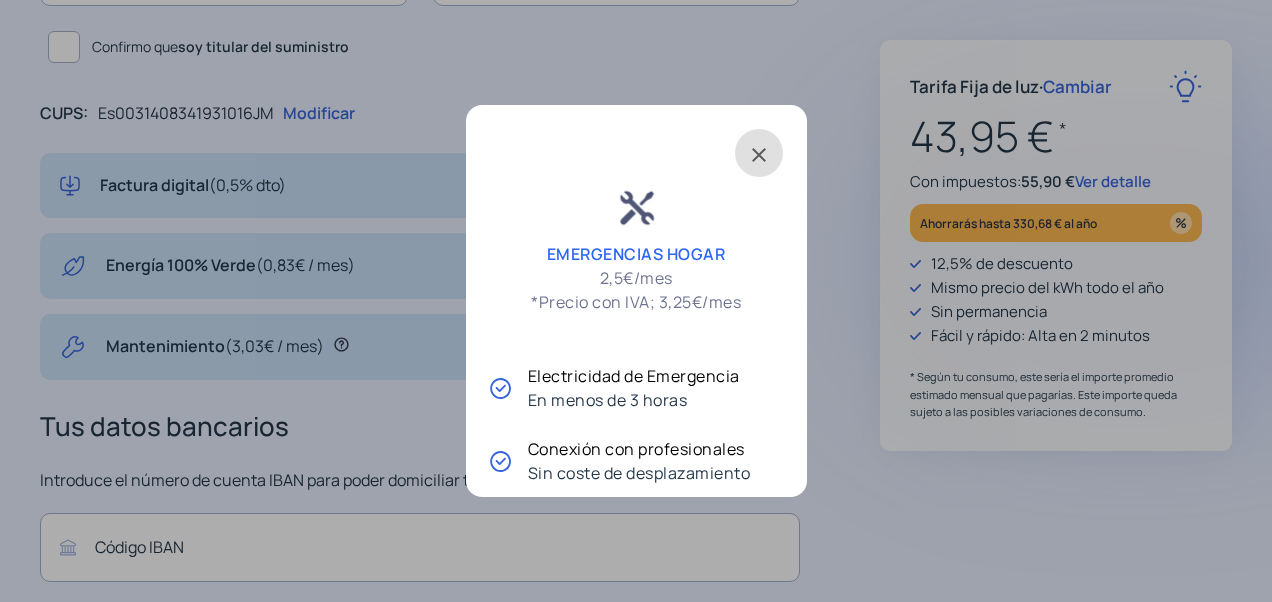 scroll, scrollTop: 86, scrollLeft: 0, axis: vertical 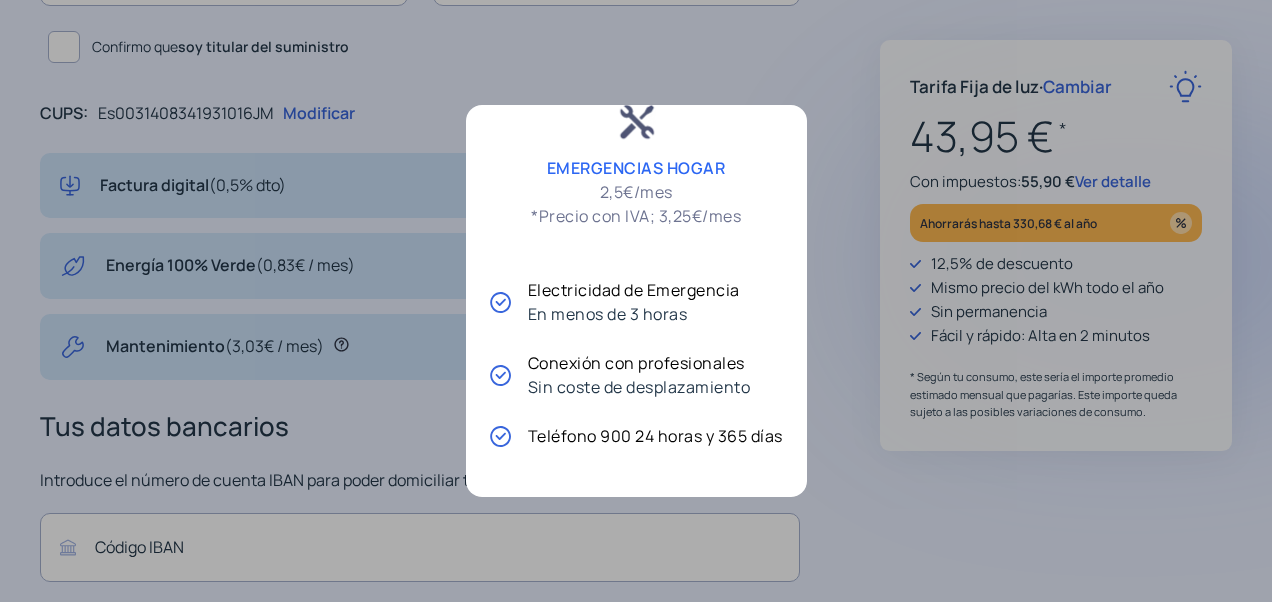 click at bounding box center (636, 301) 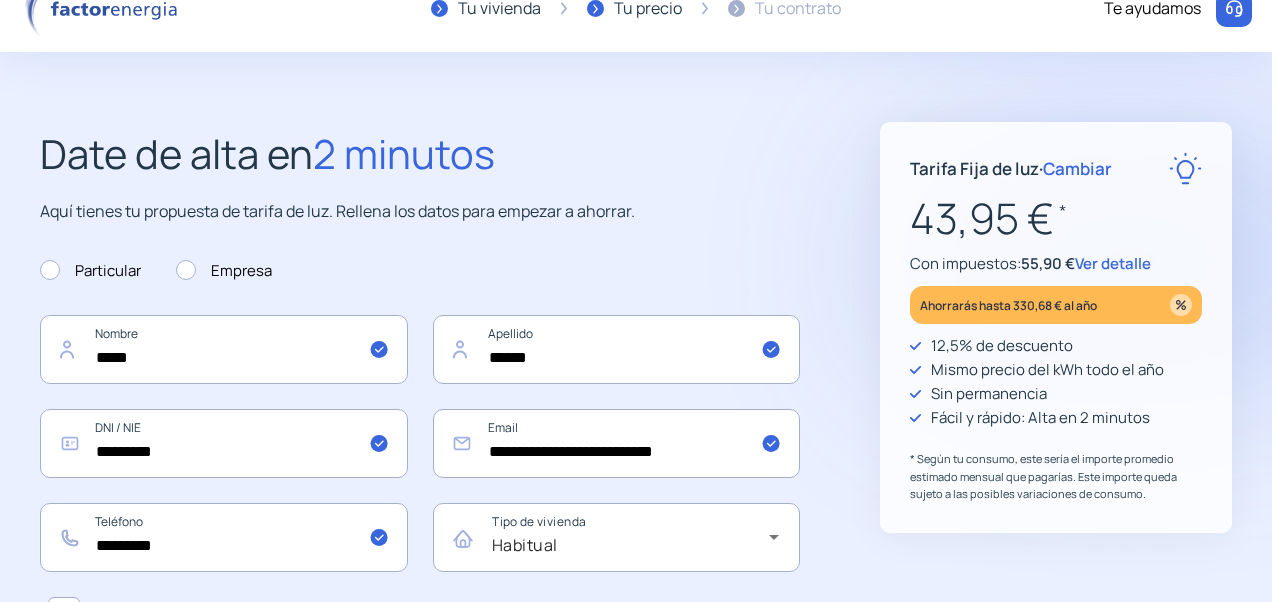 scroll, scrollTop: 0, scrollLeft: 0, axis: both 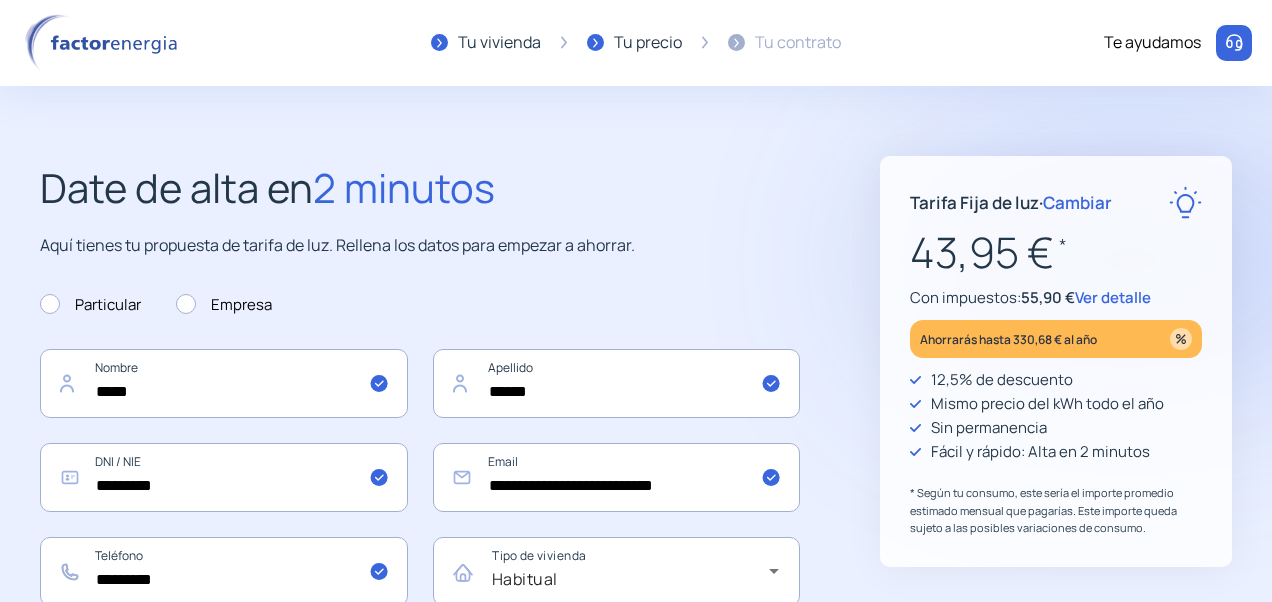 click at bounding box center [105, 43] 